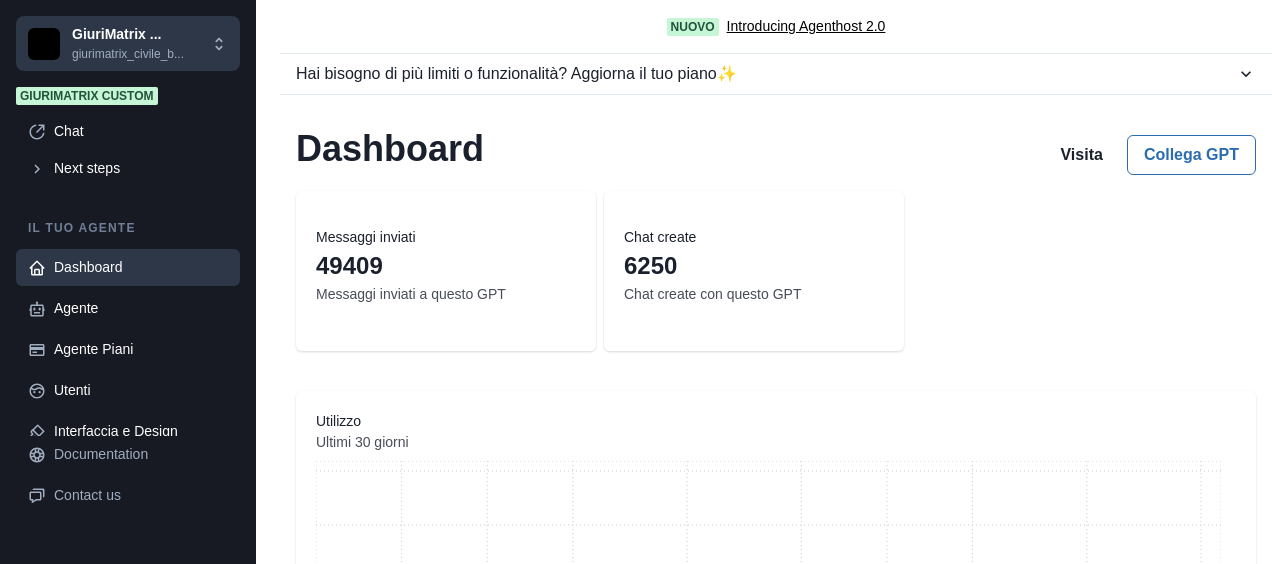 scroll, scrollTop: 0, scrollLeft: 0, axis: both 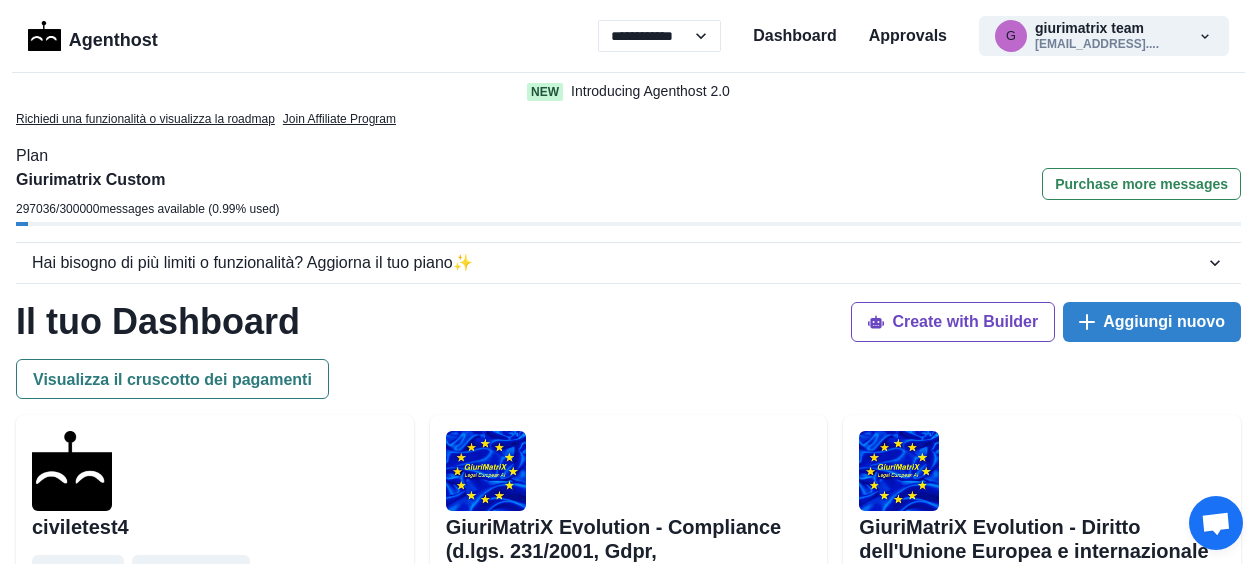 select on "**" 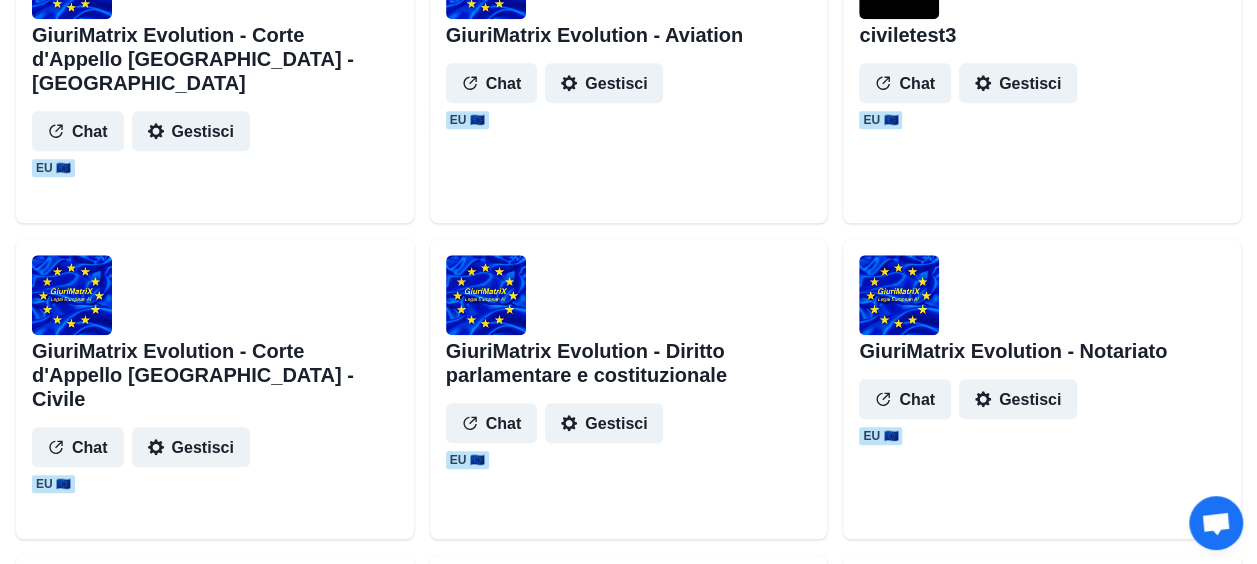 scroll, scrollTop: 0, scrollLeft: 0, axis: both 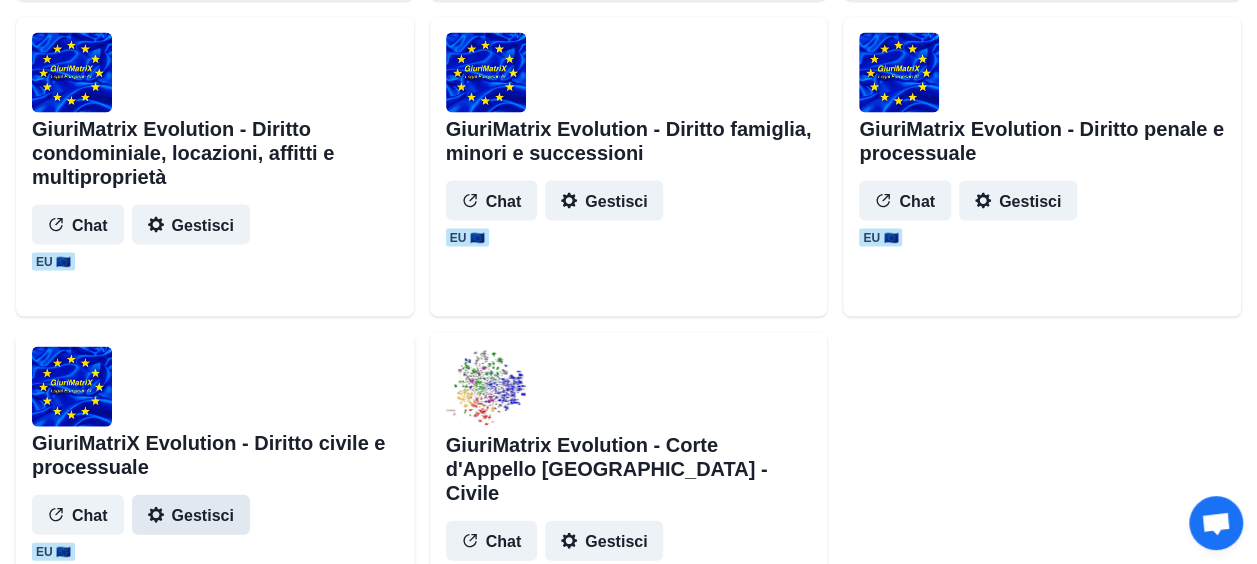 click on "Gestisci" at bounding box center [191, 515] 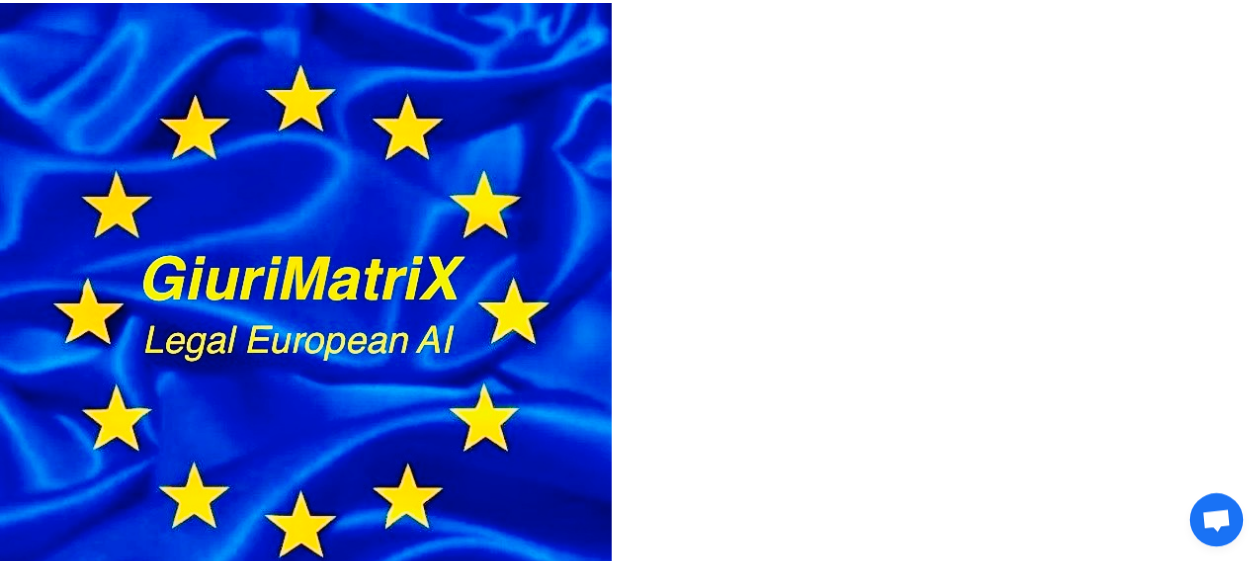scroll, scrollTop: 0, scrollLeft: 0, axis: both 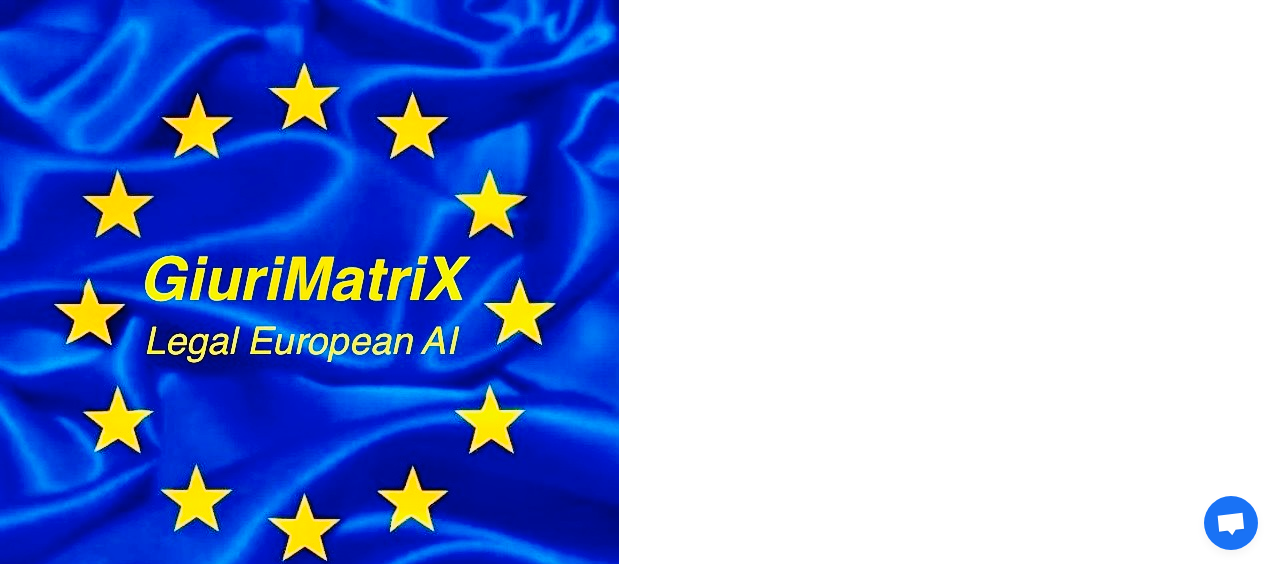 click on "Dashboard" at bounding box center (636, 848) 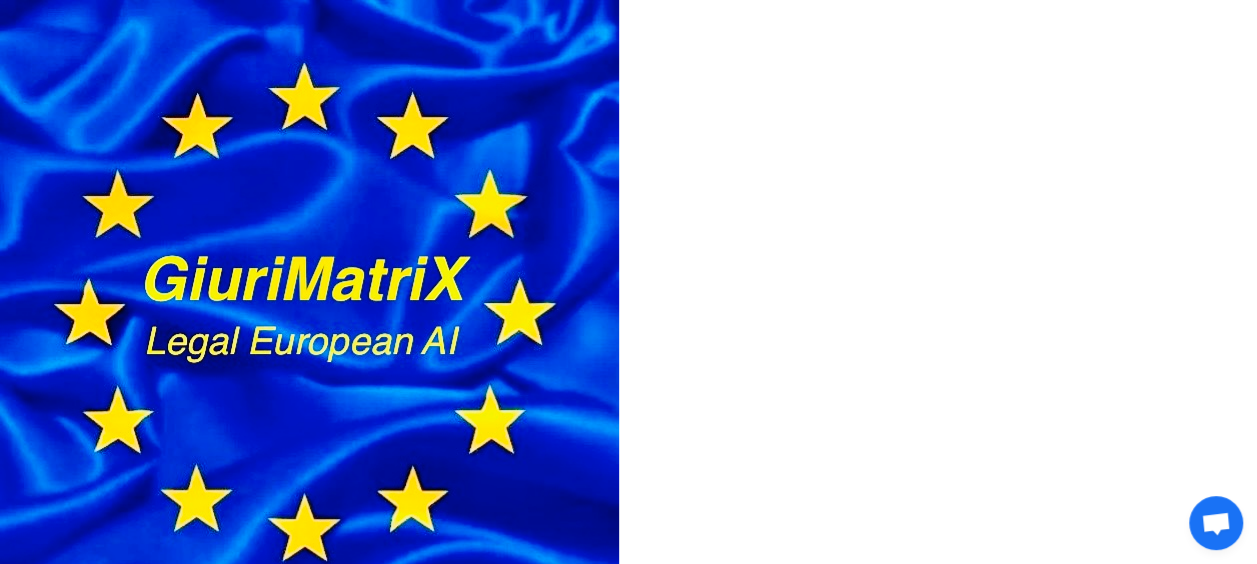 select on "**" 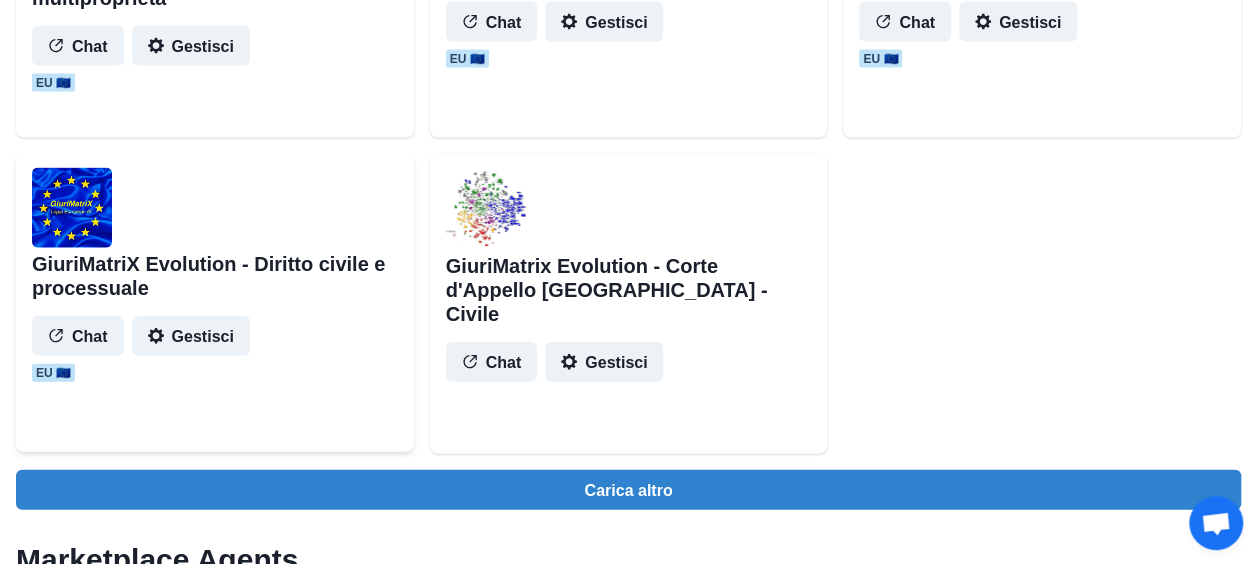 scroll, scrollTop: 2158, scrollLeft: 0, axis: vertical 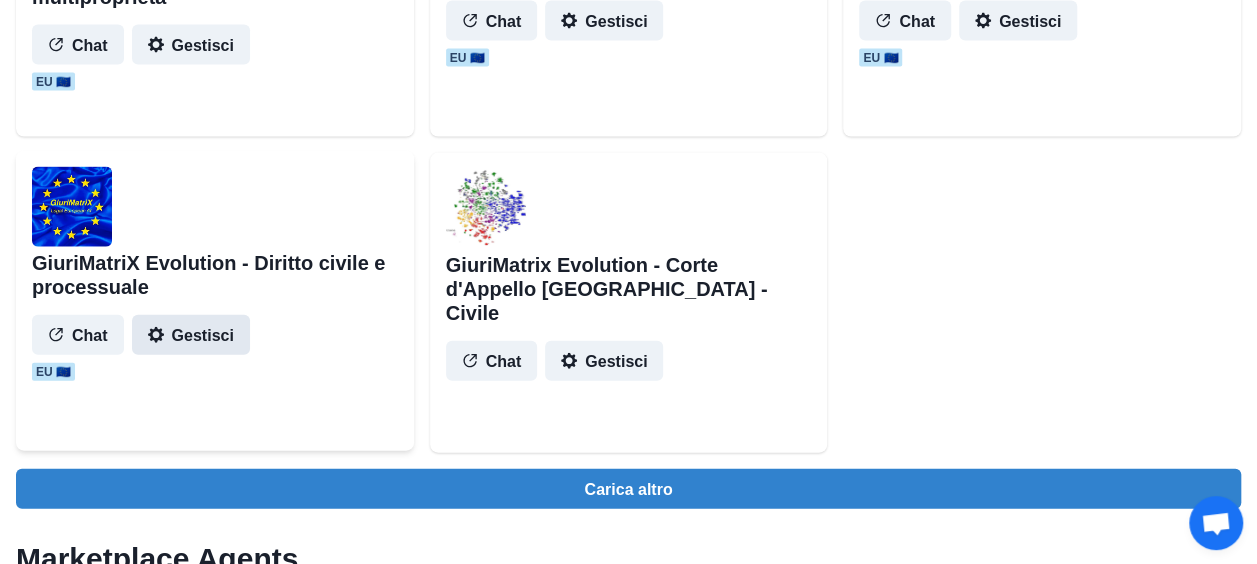 click on "Gestisci" at bounding box center (191, 335) 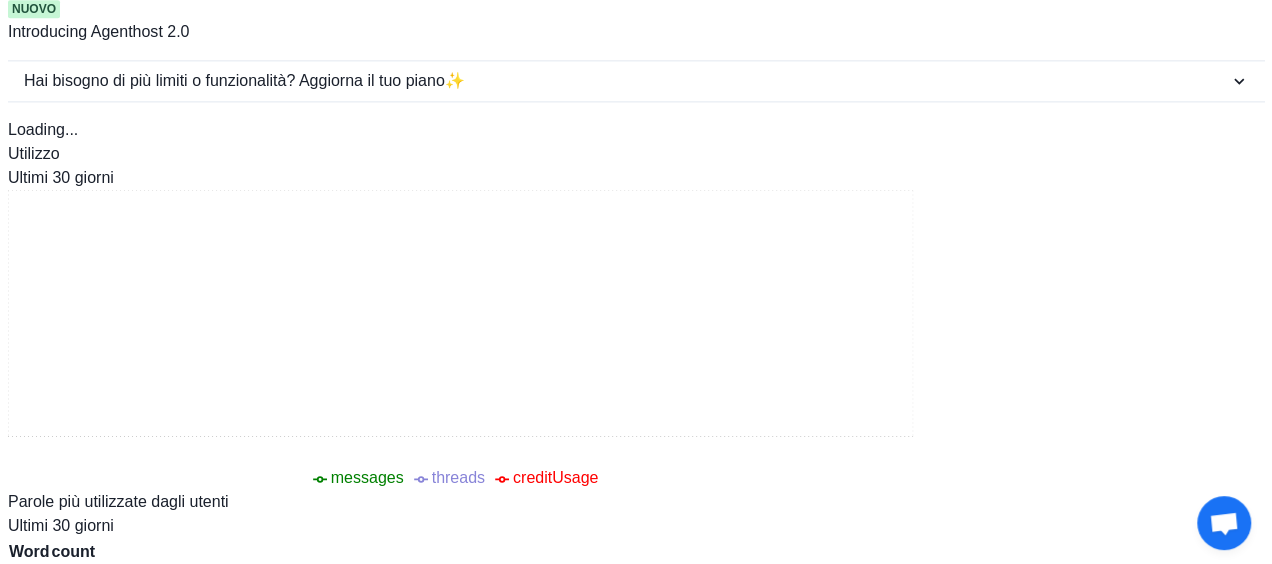 scroll, scrollTop: 0, scrollLeft: 0, axis: both 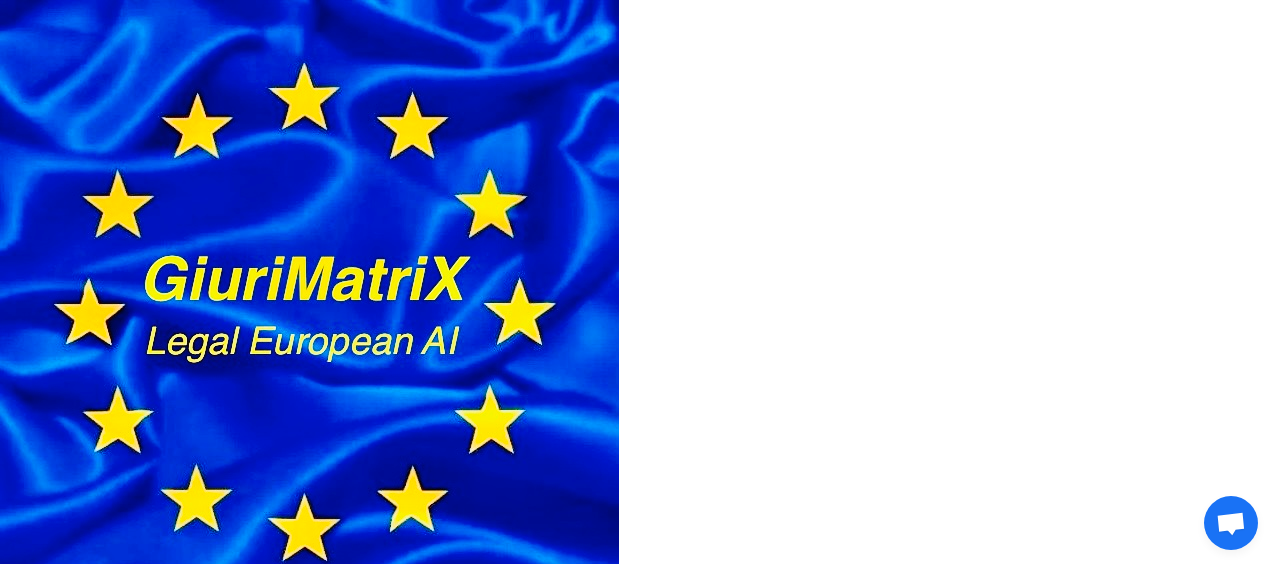 click on "Agente" at bounding box center (636, 880) 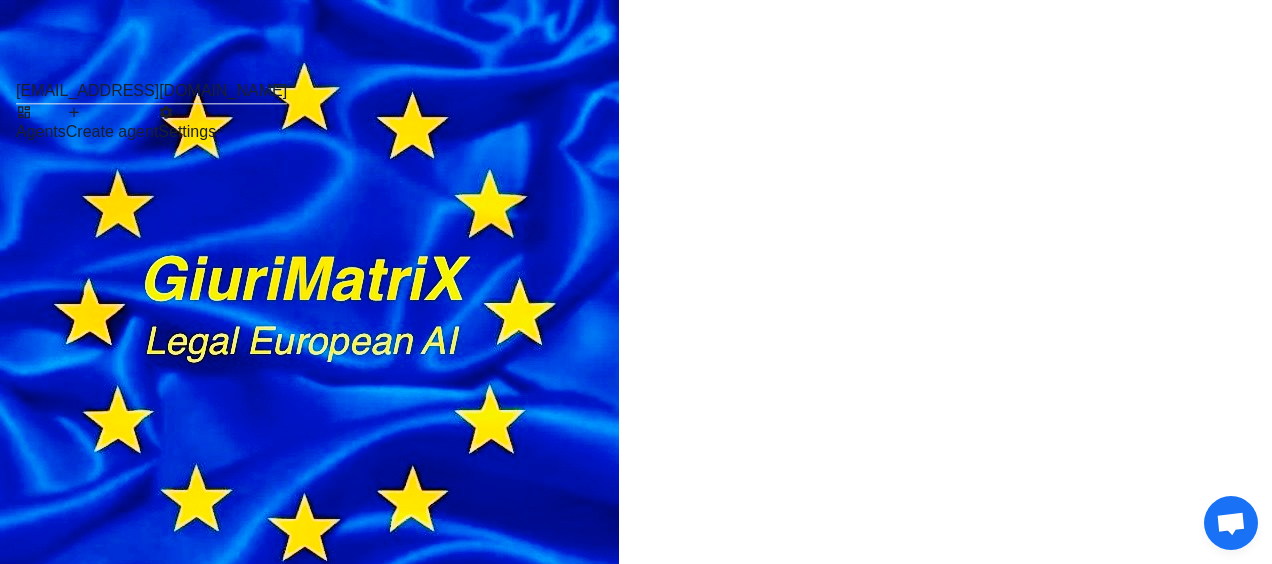 click on "Agents" at bounding box center [41, 124] 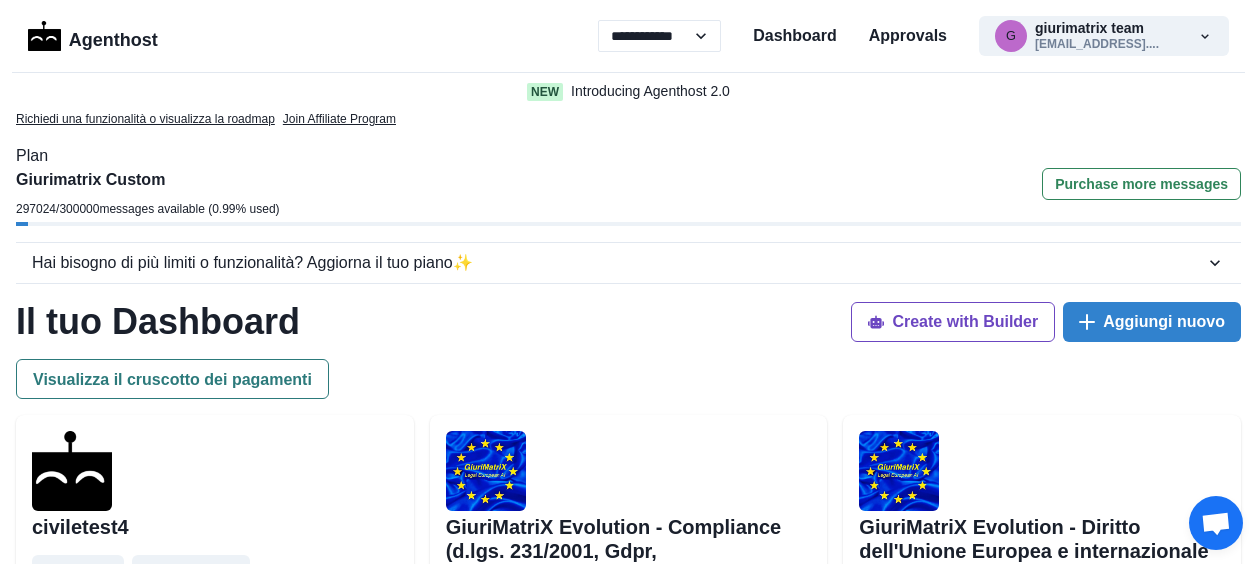 select on "**" 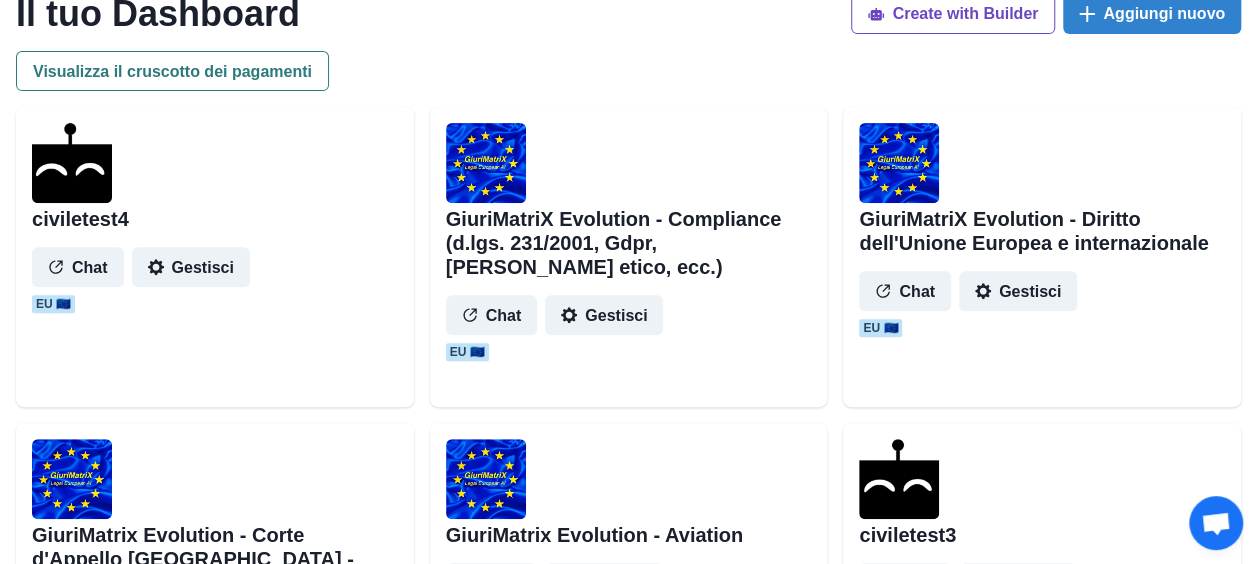 scroll, scrollTop: 0, scrollLeft: 0, axis: both 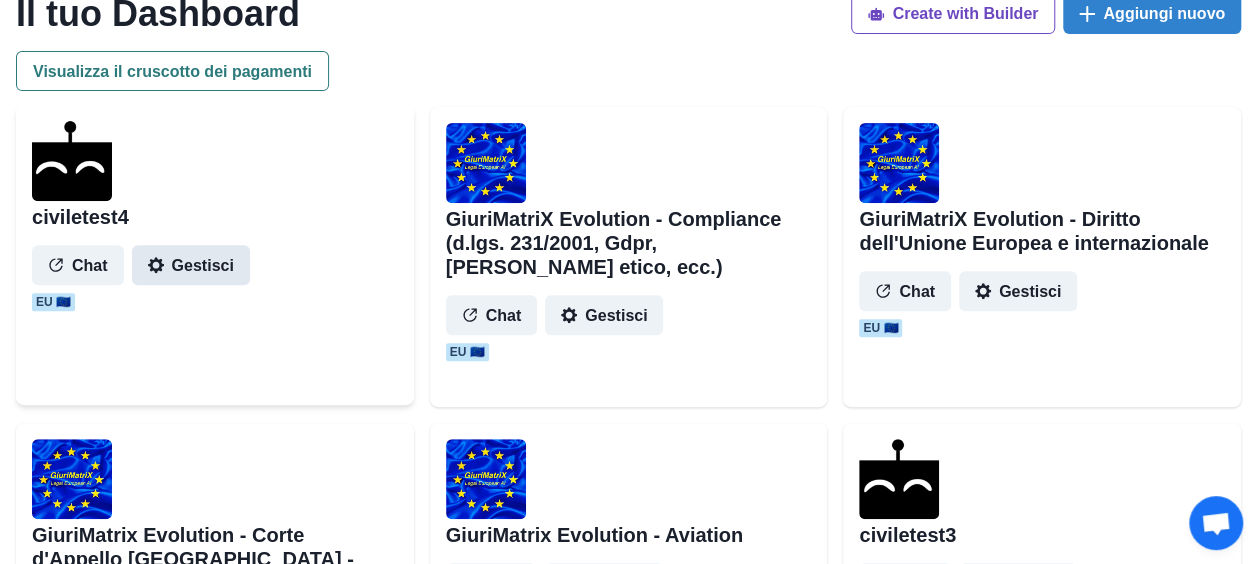 click on "Gestisci" at bounding box center [191, 265] 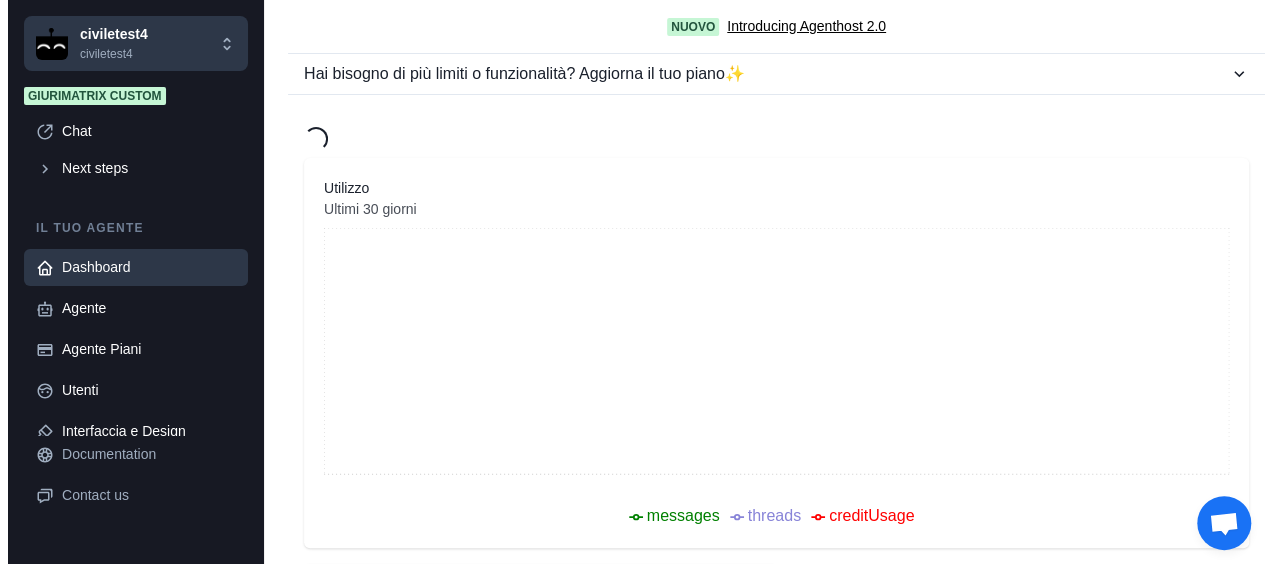 scroll, scrollTop: 0, scrollLeft: 0, axis: both 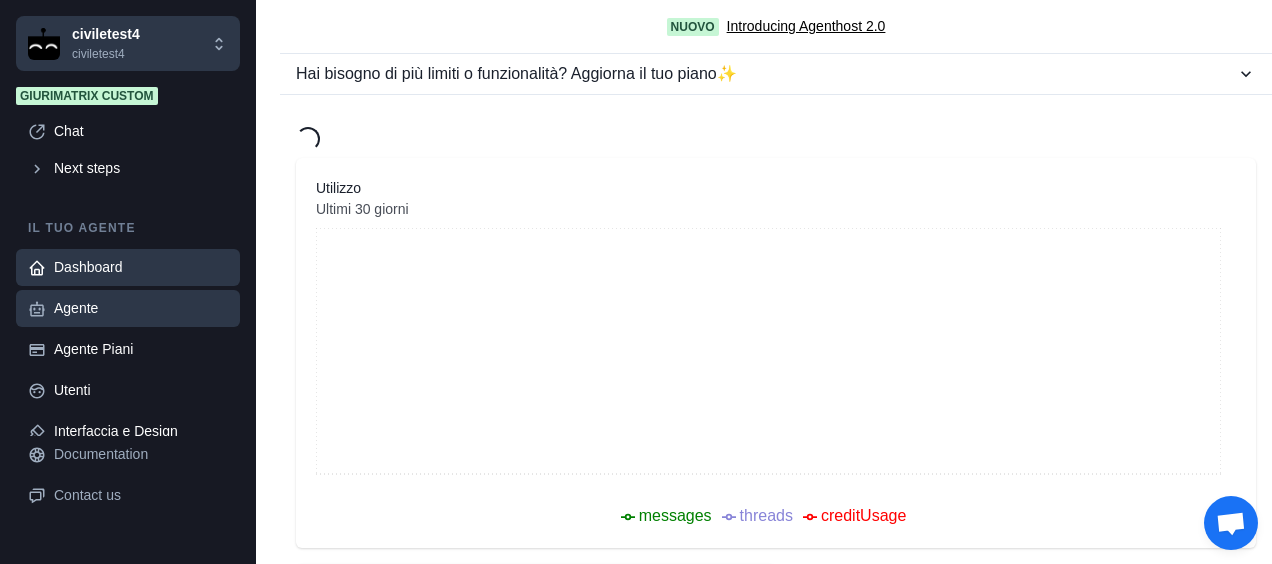 click on "Agente" at bounding box center [141, 308] 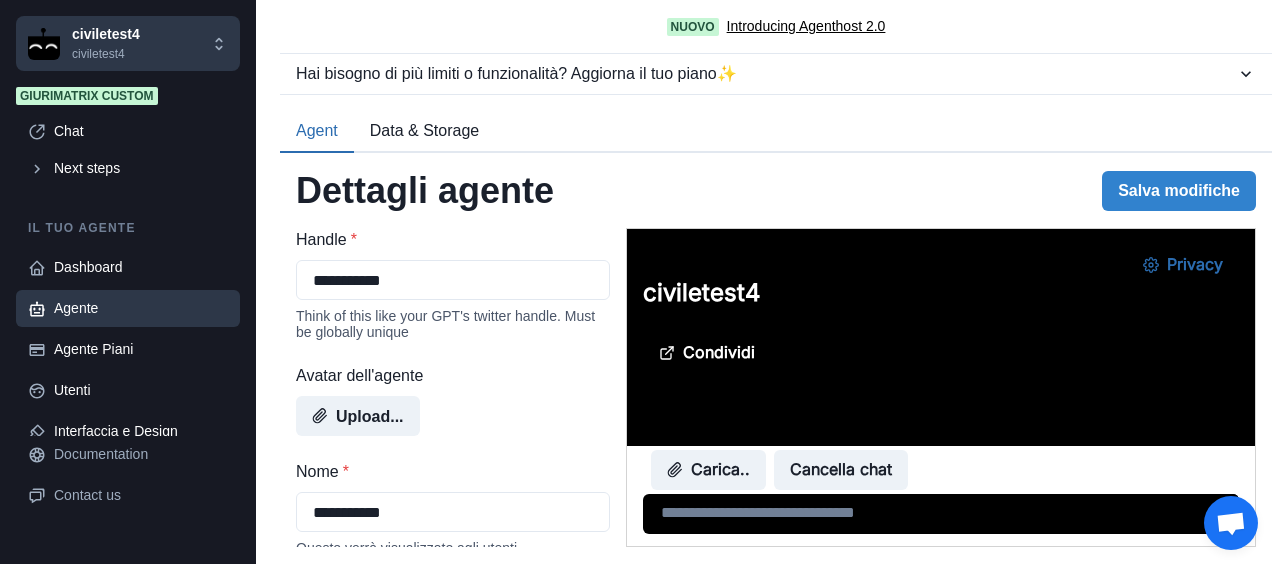 type on "**********" 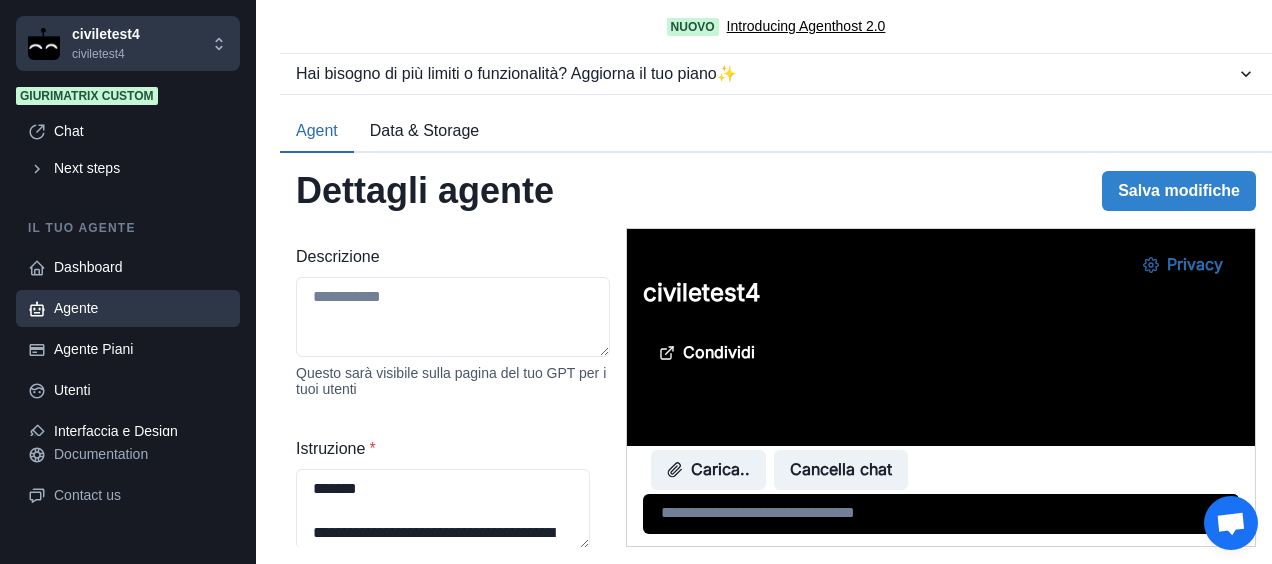 scroll, scrollTop: 336, scrollLeft: 0, axis: vertical 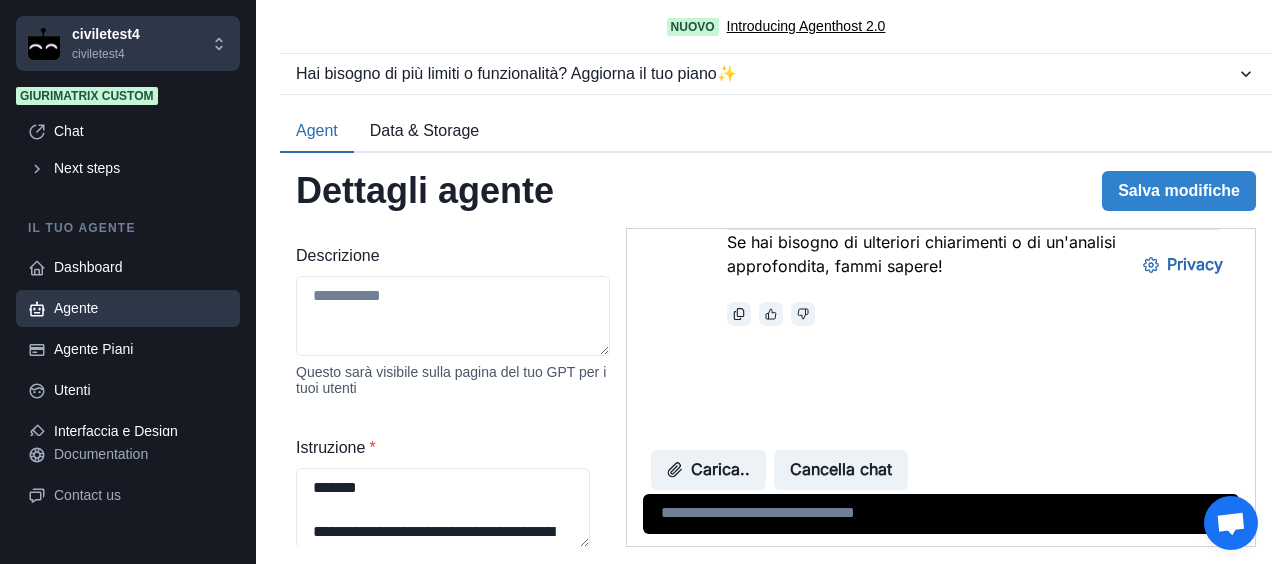 click on "Descrizione" at bounding box center (453, 316) 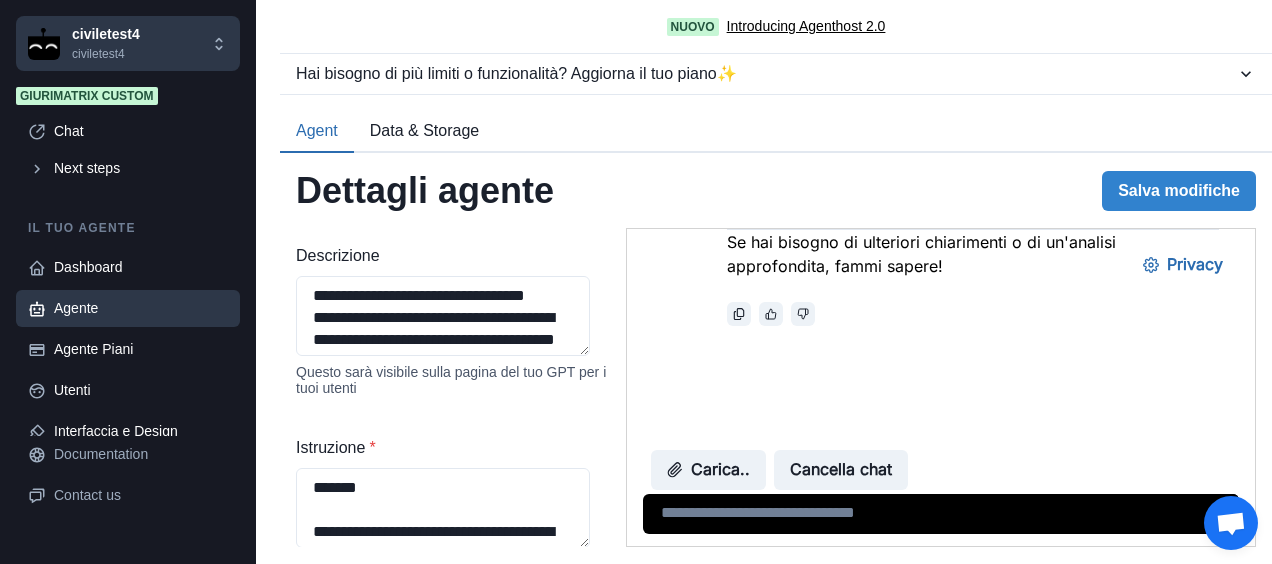 scroll, scrollTop: 611, scrollLeft: 0, axis: vertical 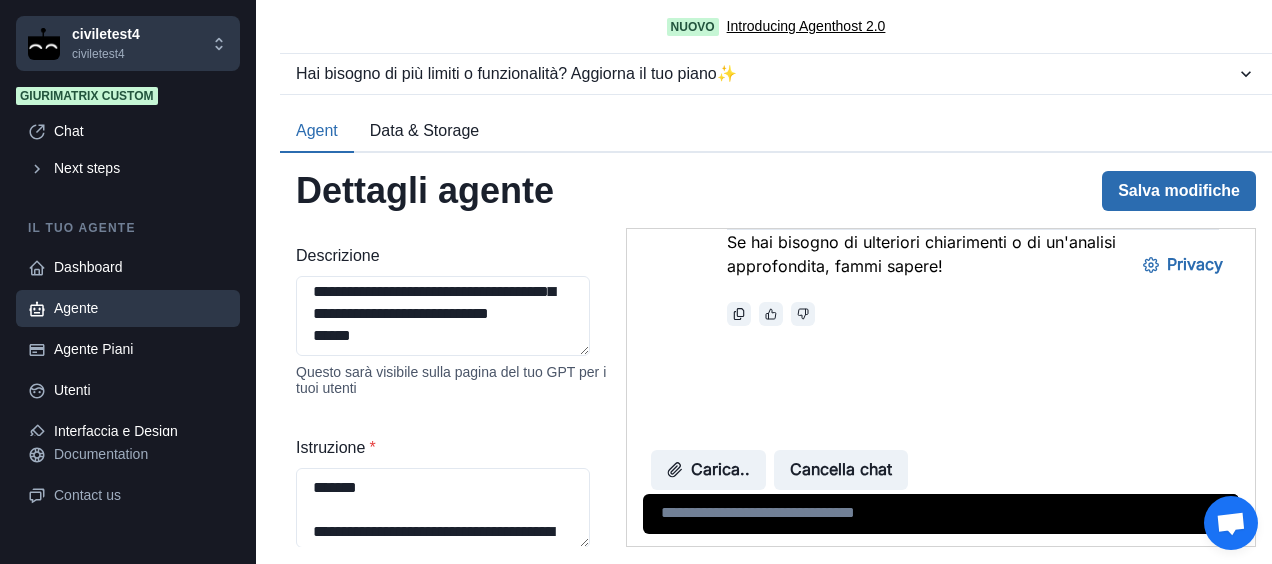 type on "**********" 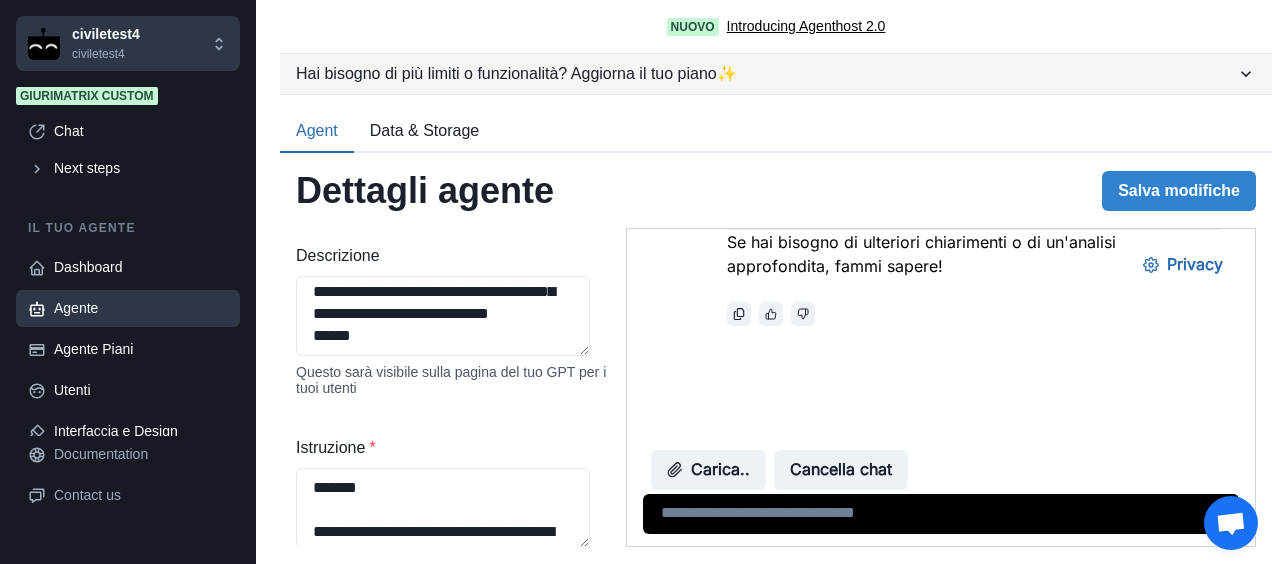 type on "**********" 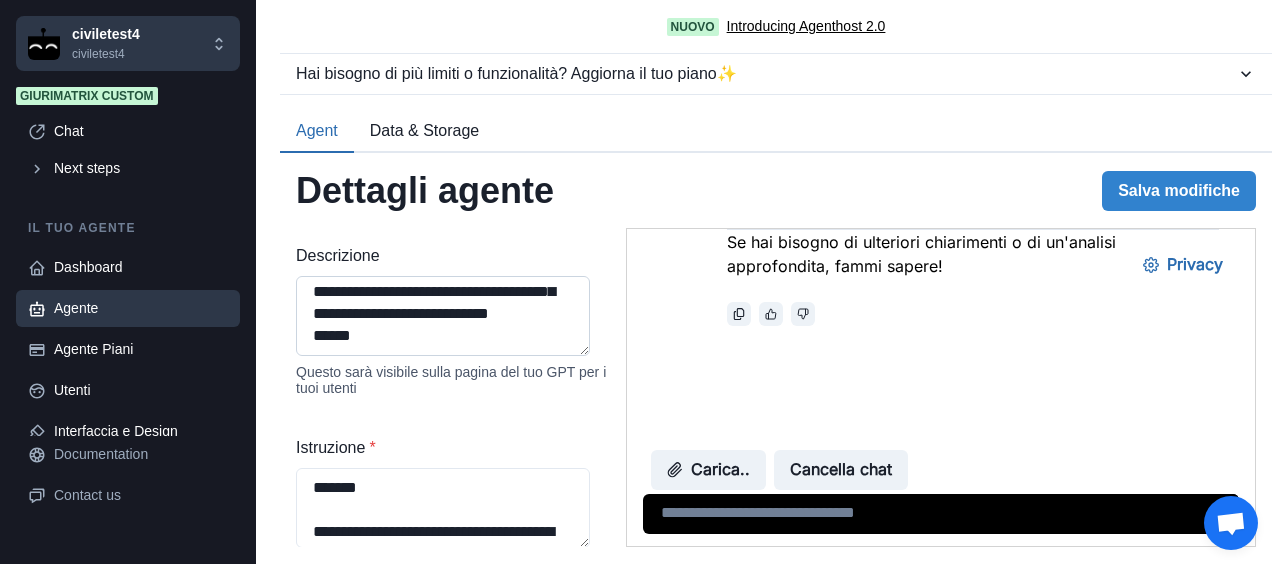 click on "**********" at bounding box center [443, 316] 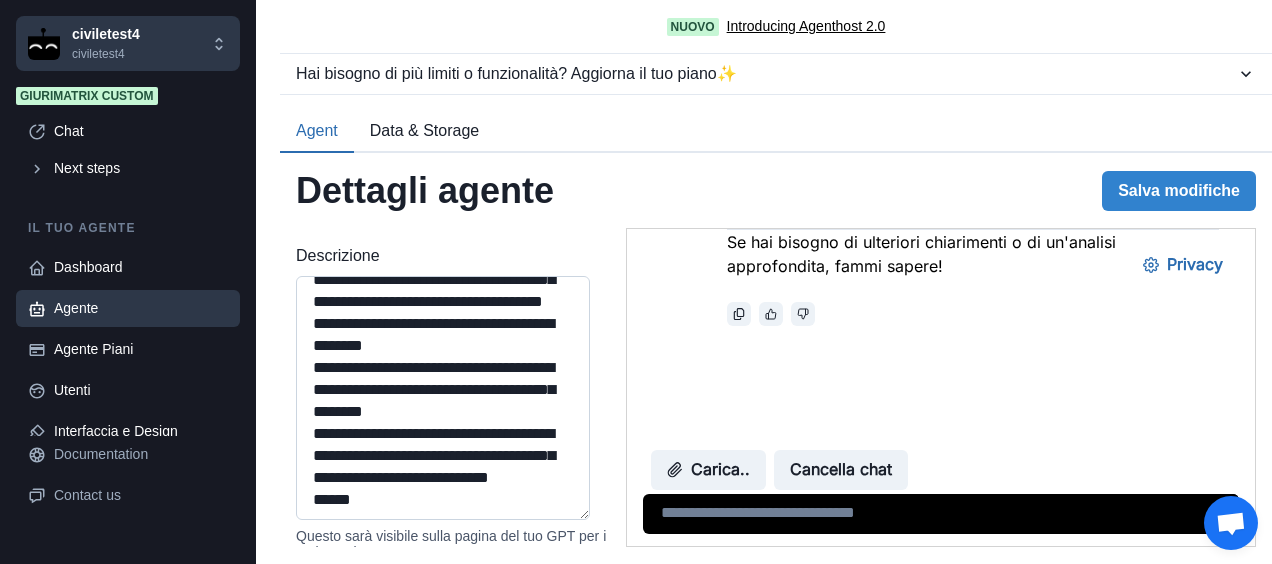 scroll, scrollTop: 455, scrollLeft: 0, axis: vertical 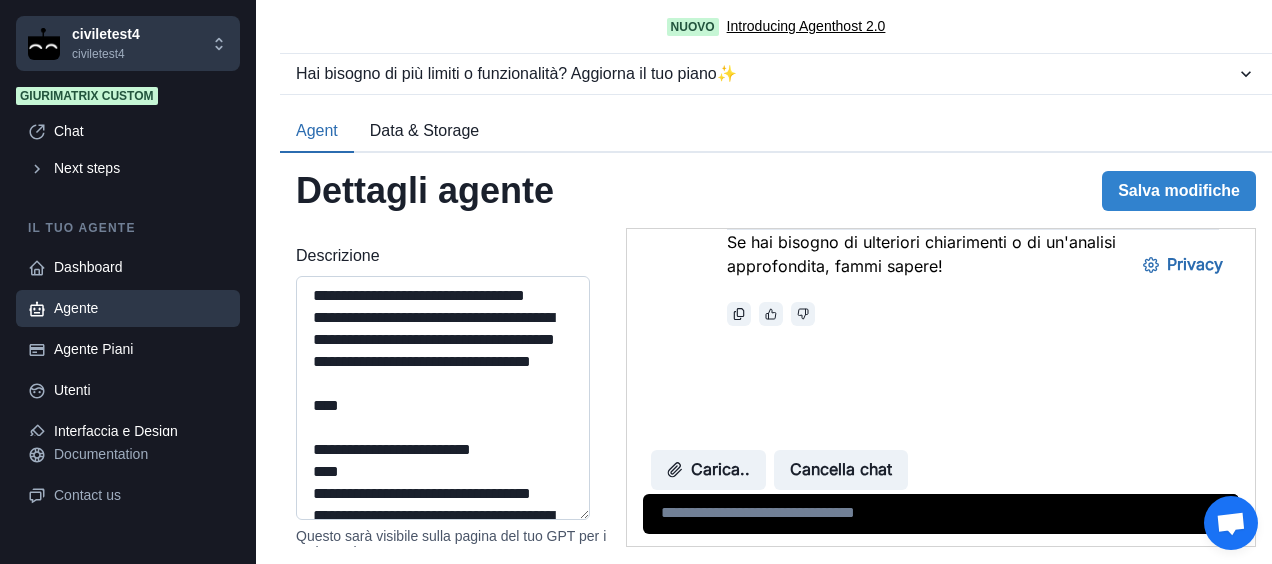 click on "**********" at bounding box center [443, 398] 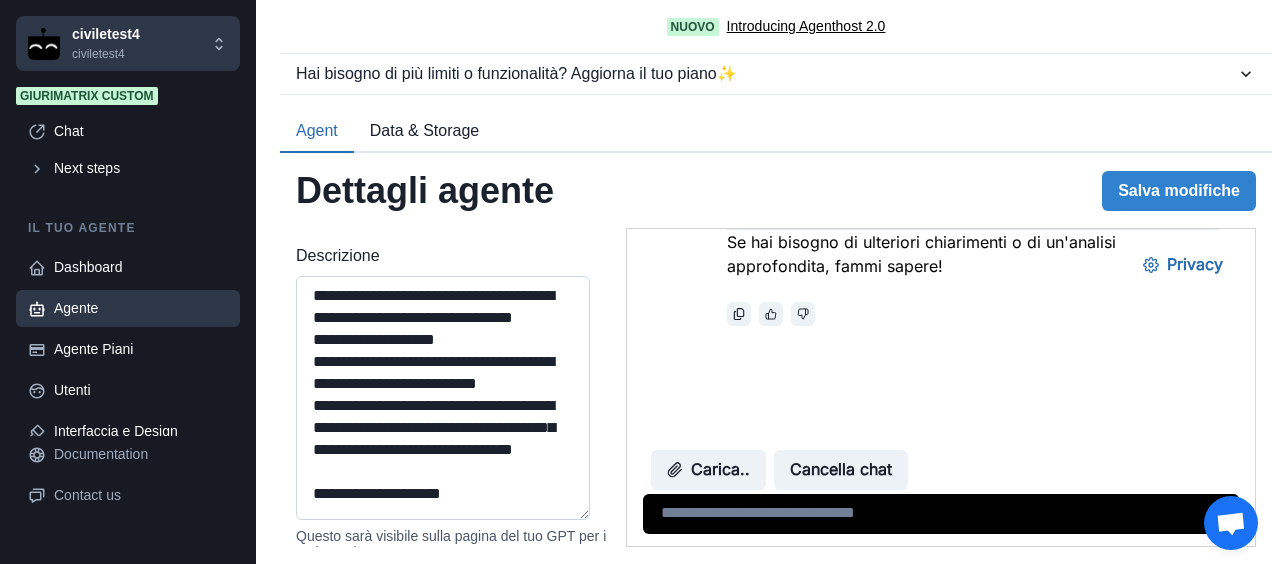 scroll, scrollTop: 81, scrollLeft: 0, axis: vertical 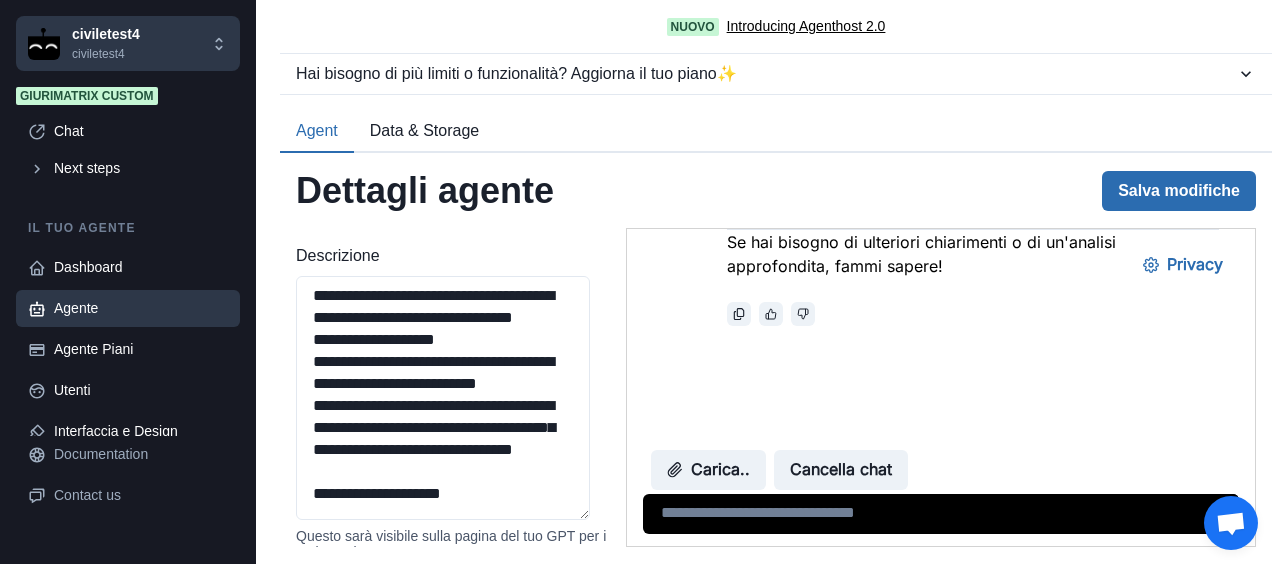 type on "**********" 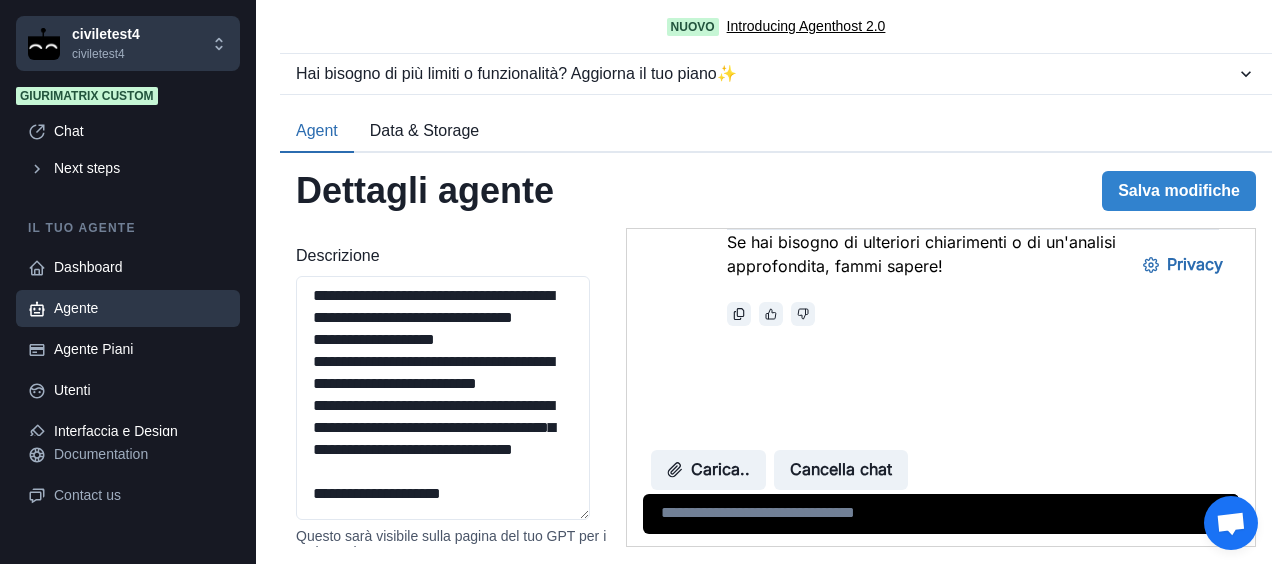 type on "**********" 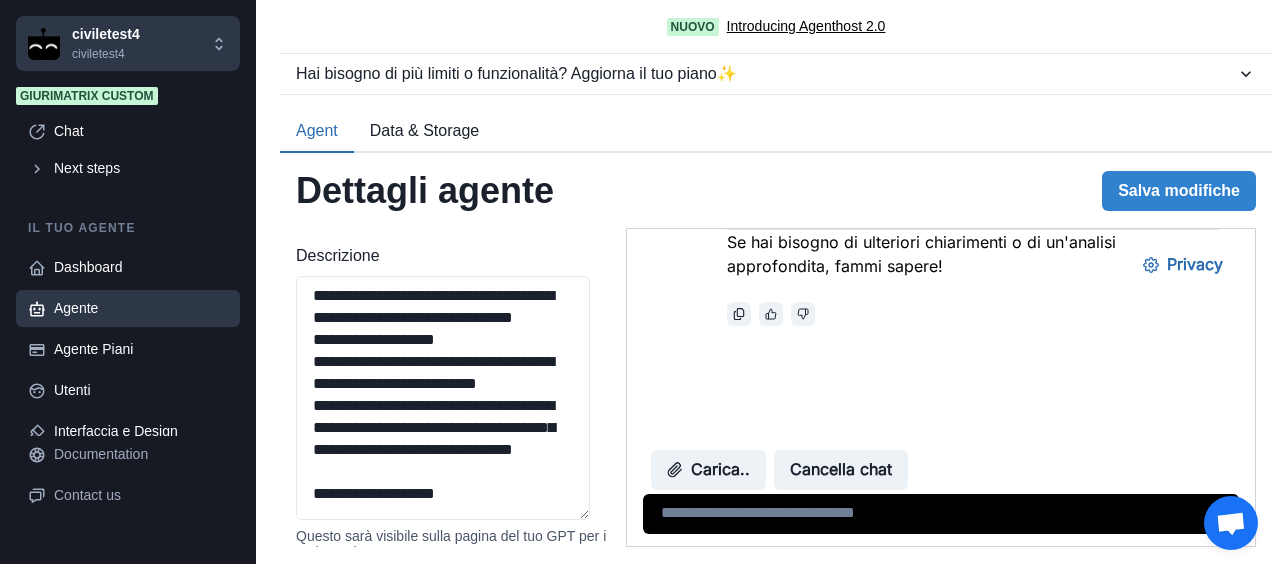type on "**********" 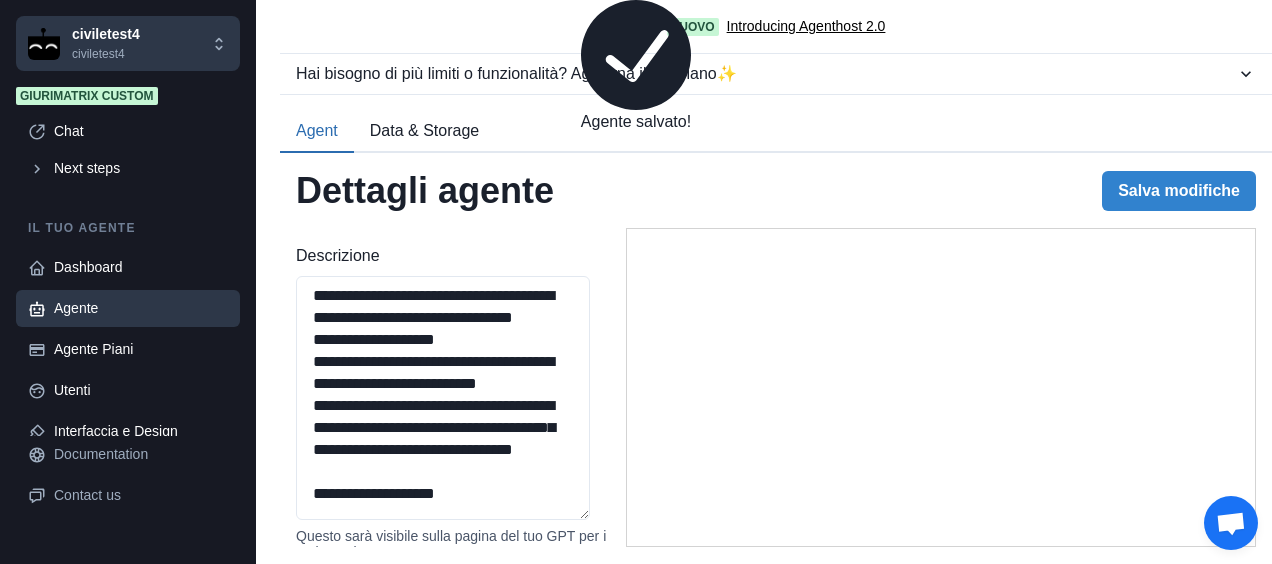 type on "**********" 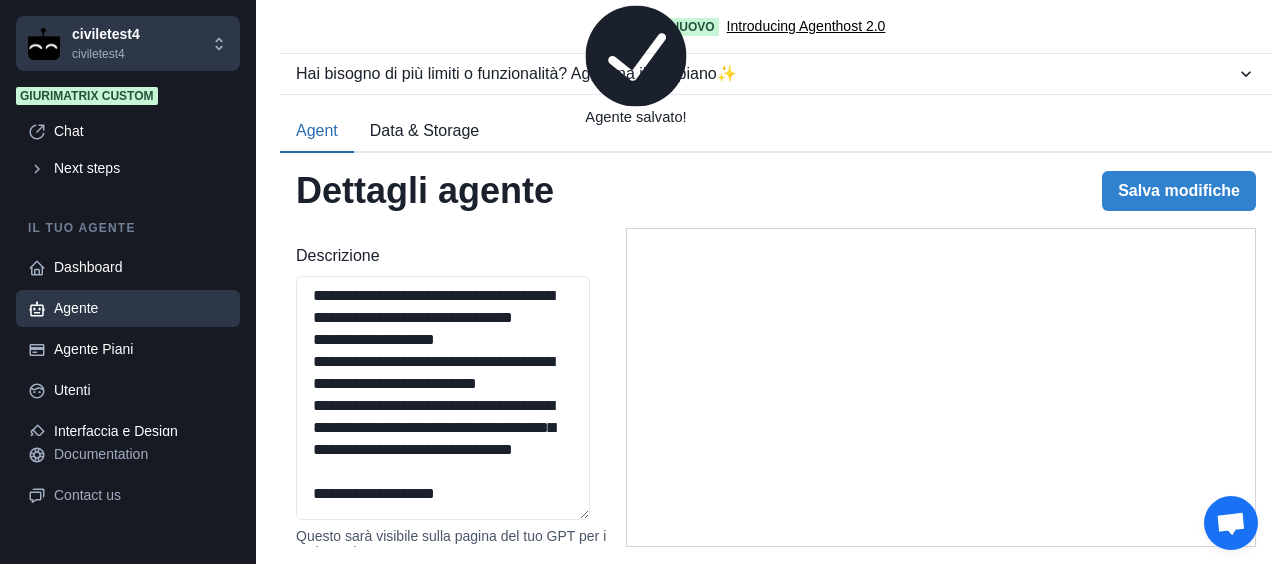 type on "**********" 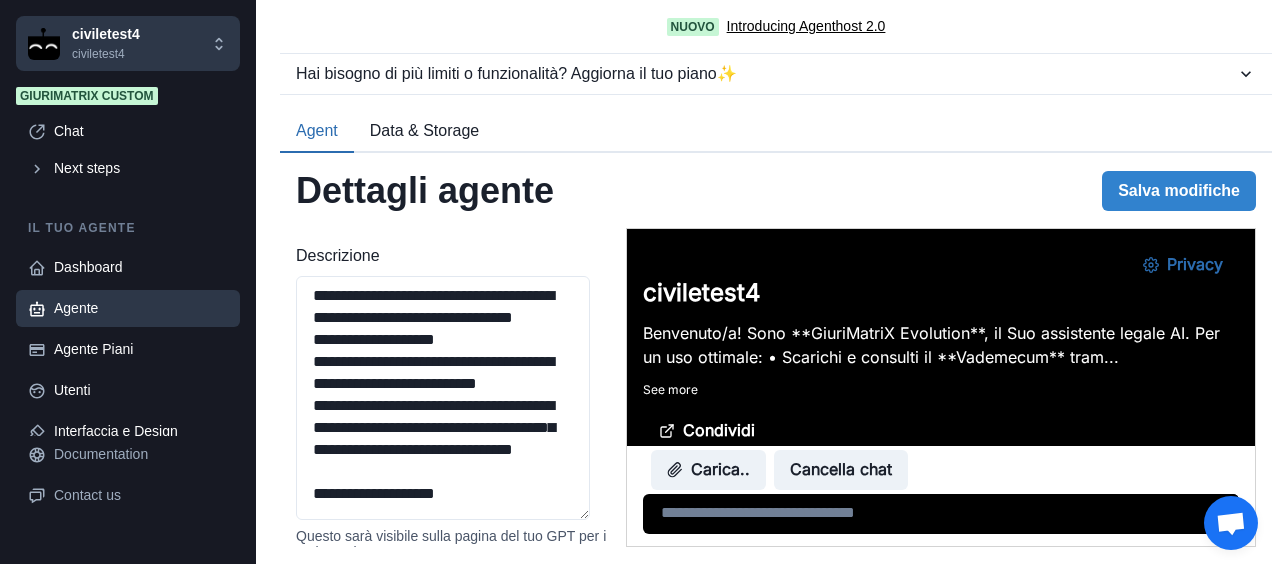 scroll, scrollTop: 0, scrollLeft: 0, axis: both 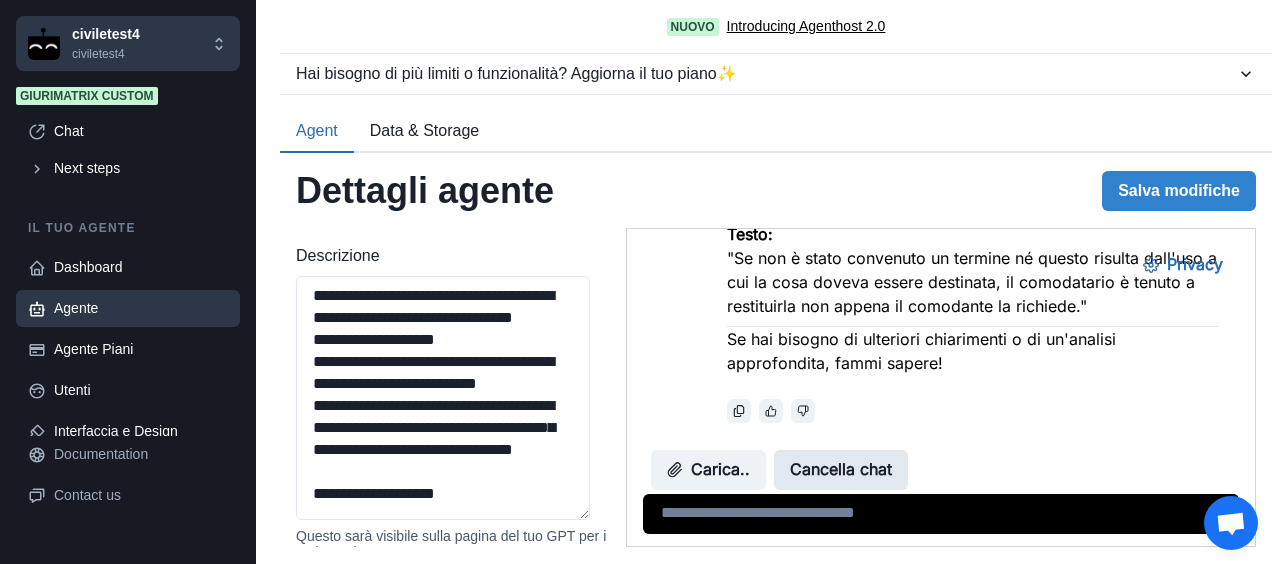 click on "Cancella chat" at bounding box center (841, 470) 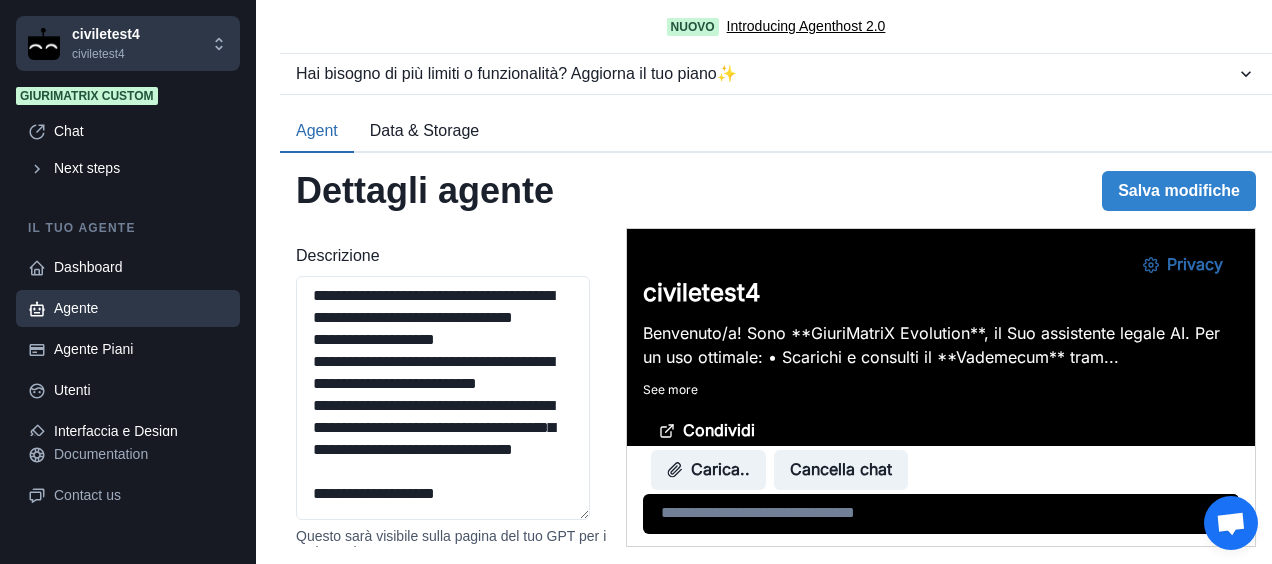 scroll, scrollTop: 0, scrollLeft: 0, axis: both 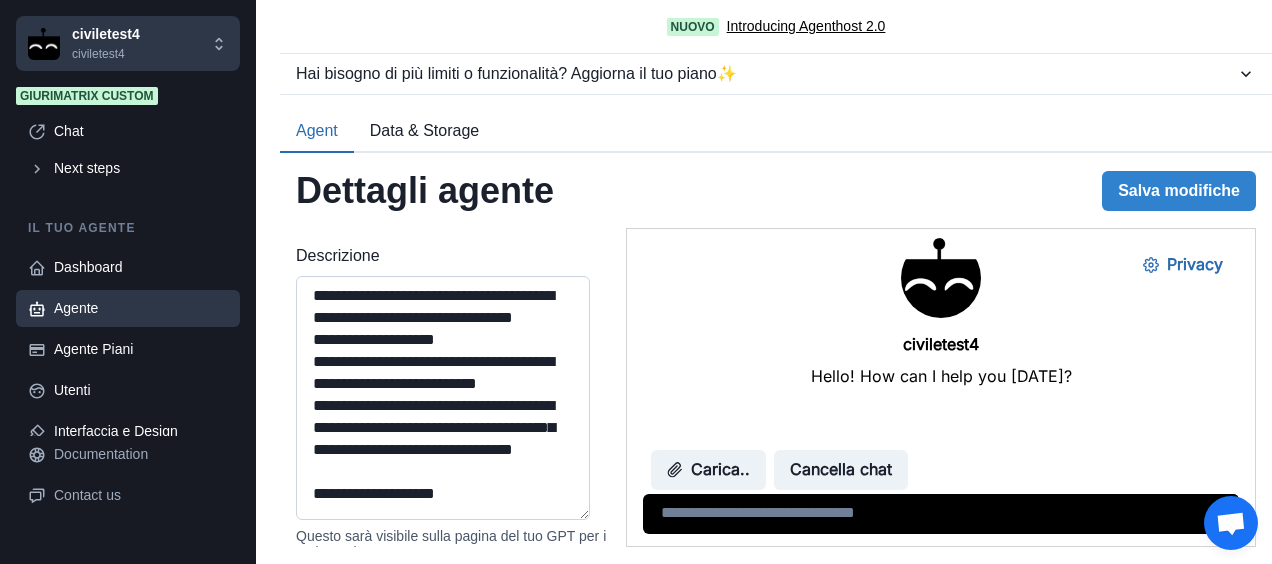 click on "**********" at bounding box center (443, 398) 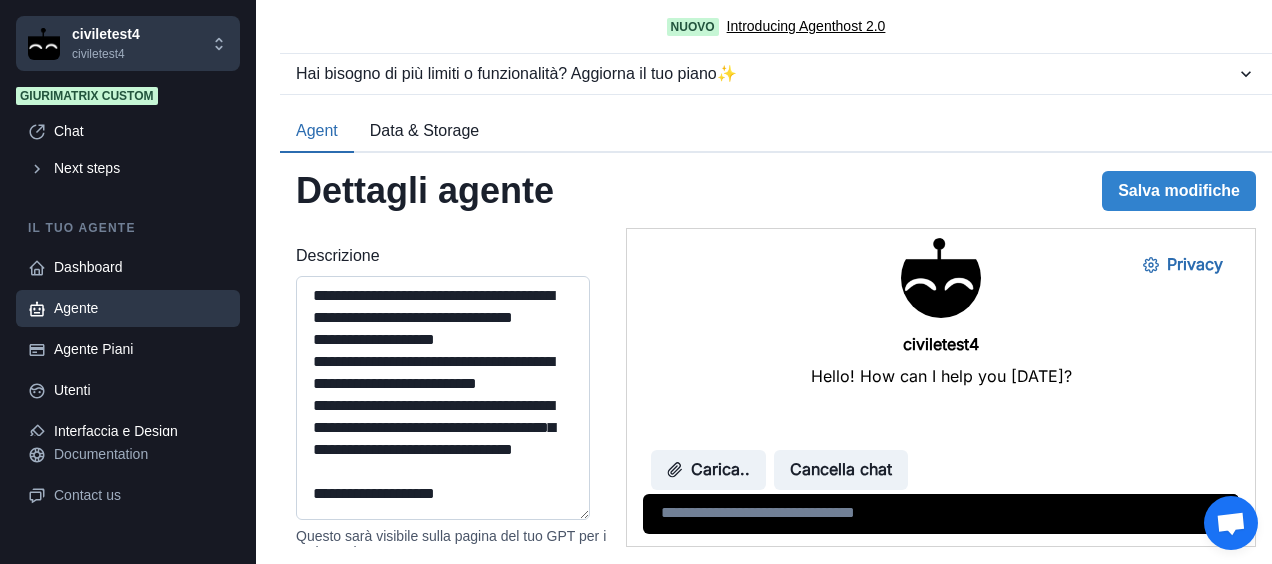 paste 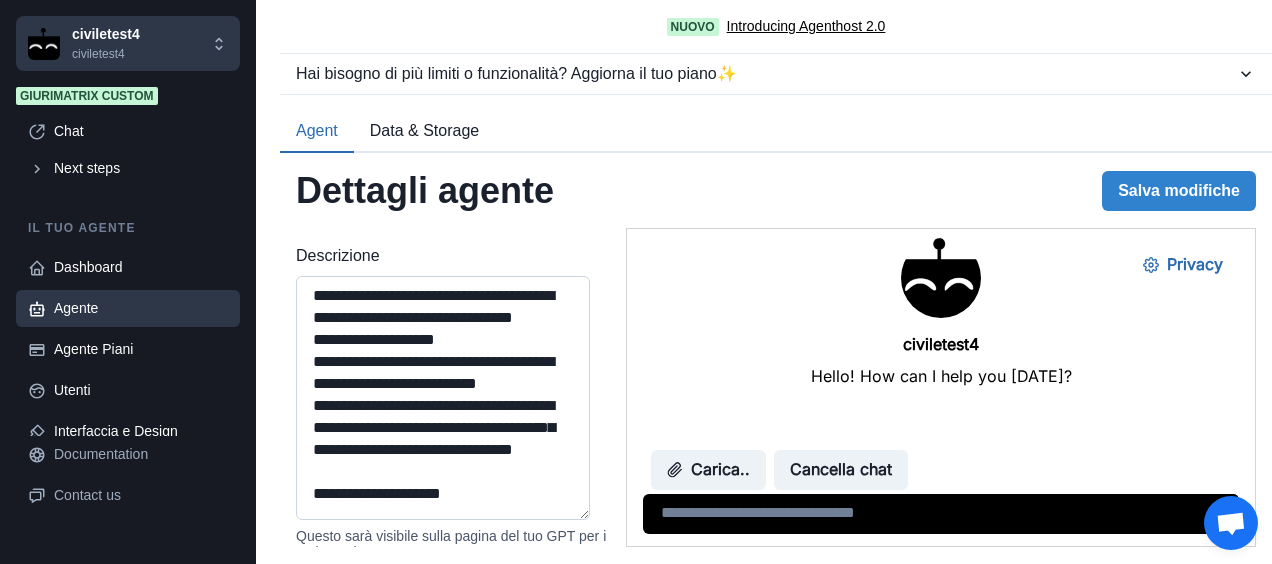 scroll, scrollTop: 73, scrollLeft: 0, axis: vertical 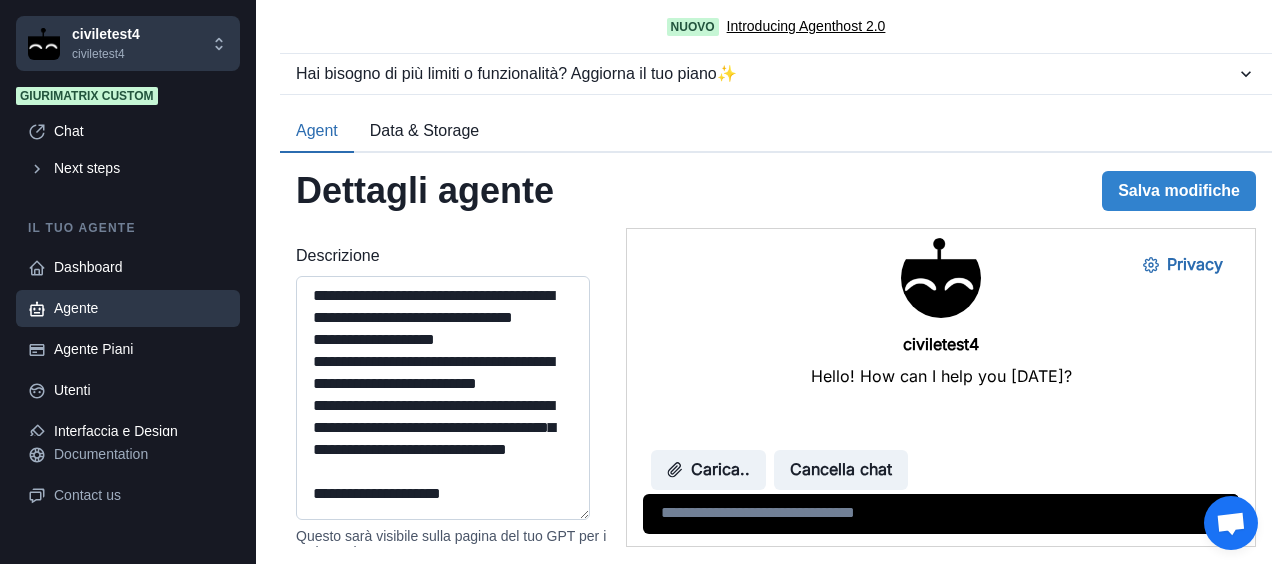 click on "**********" at bounding box center [443, 398] 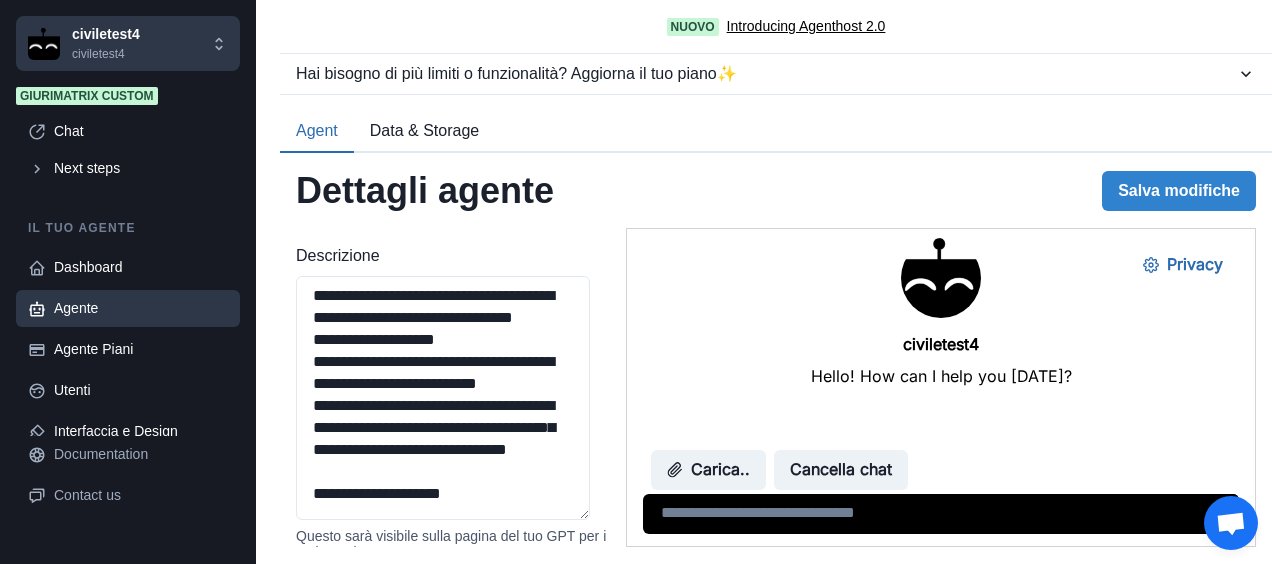 scroll, scrollTop: 59, scrollLeft: 0, axis: vertical 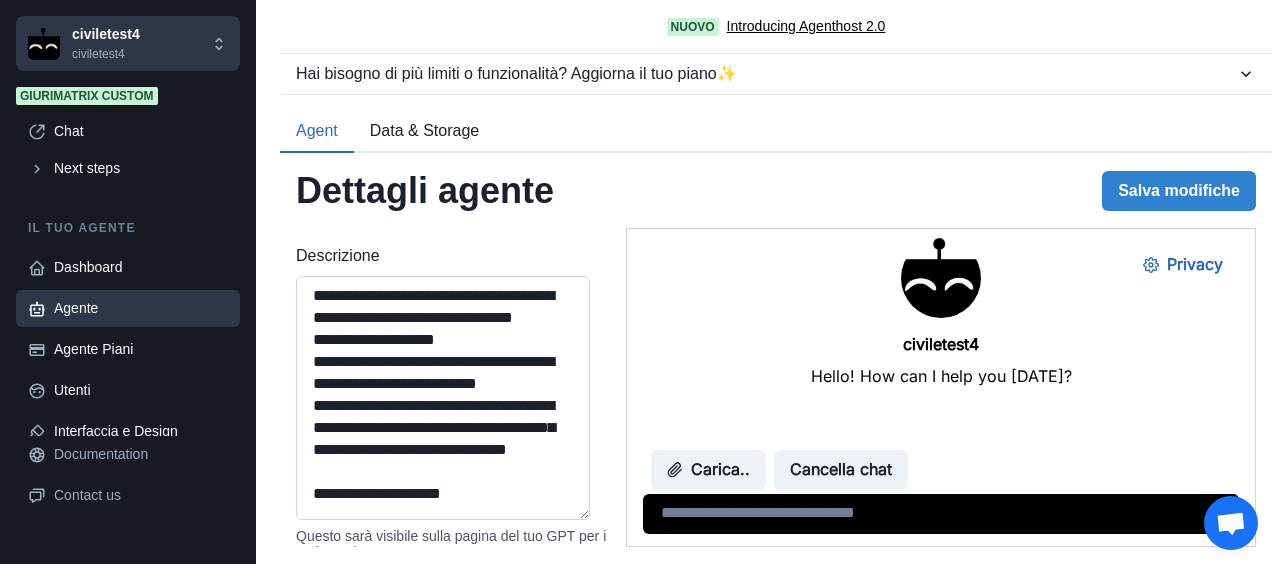 type on "**********" 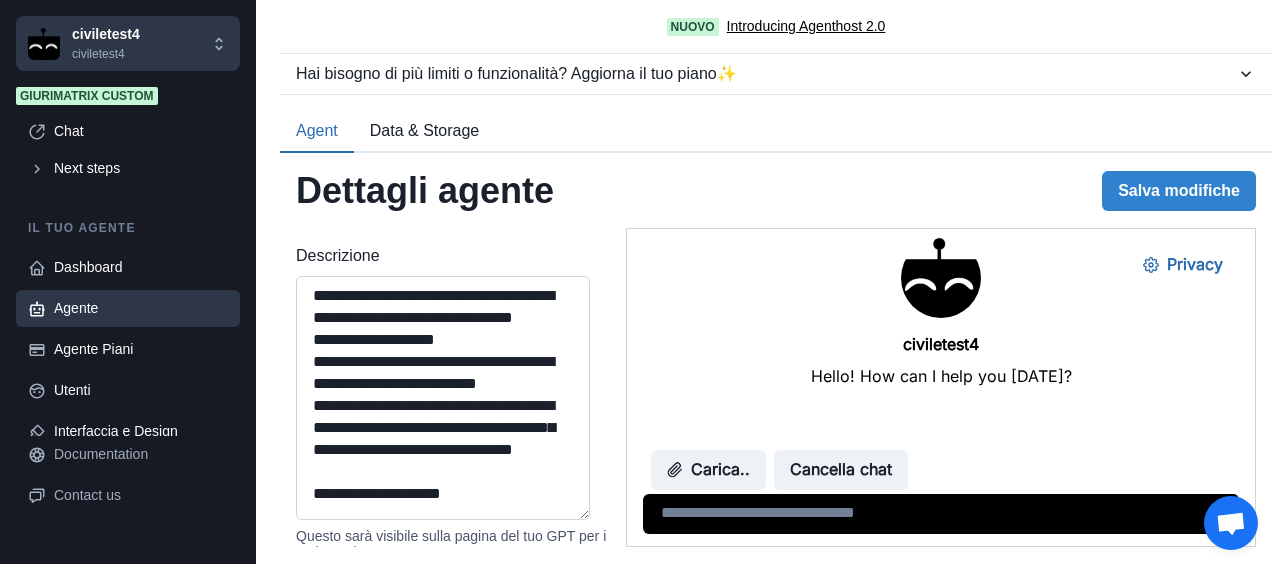 type on "**********" 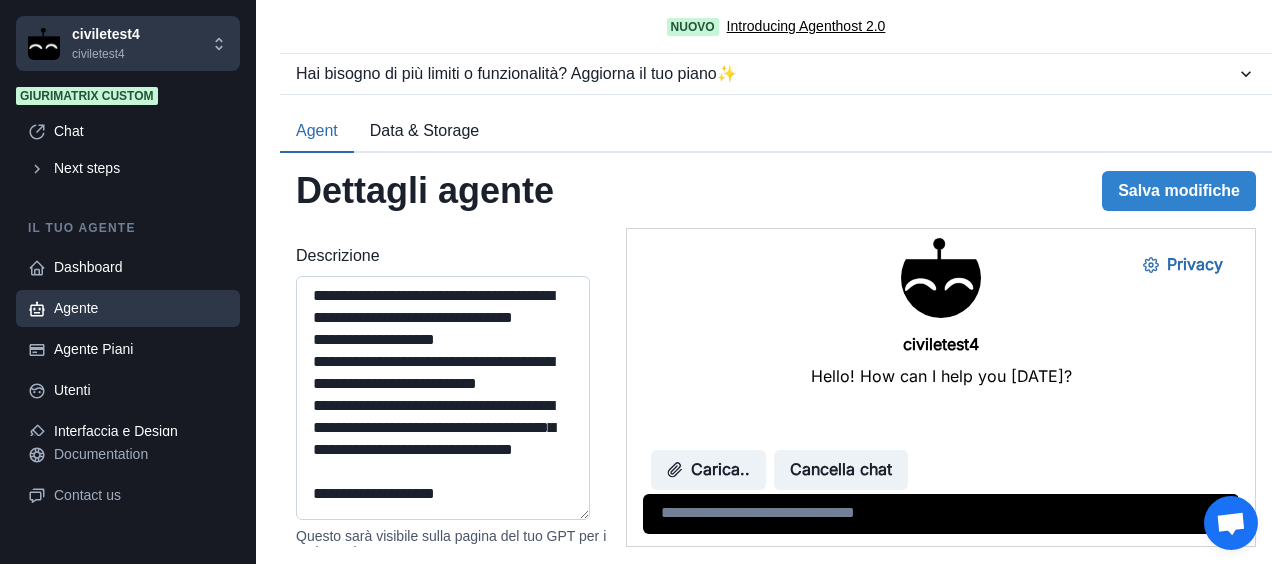 type on "**********" 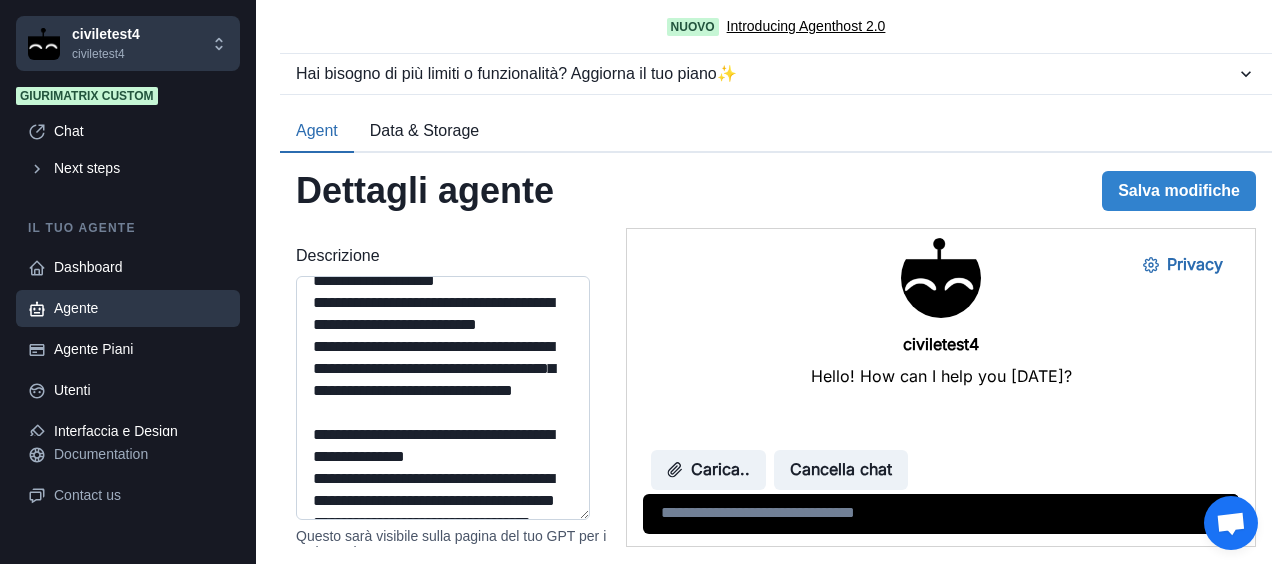 type on "**********" 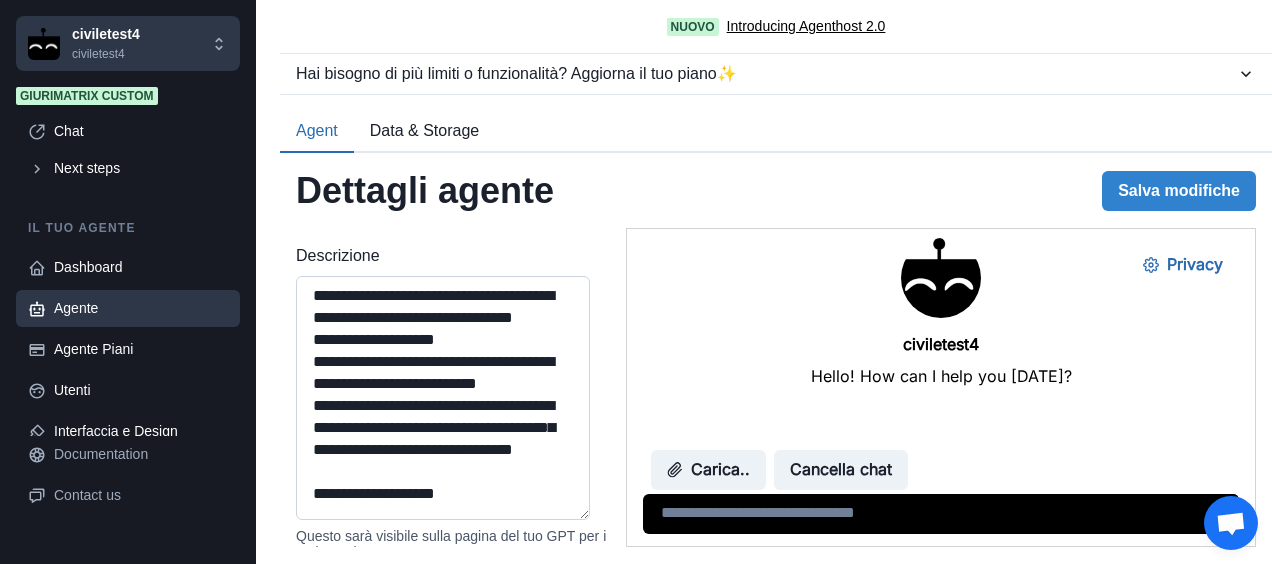 click on "**********" at bounding box center (443, 398) 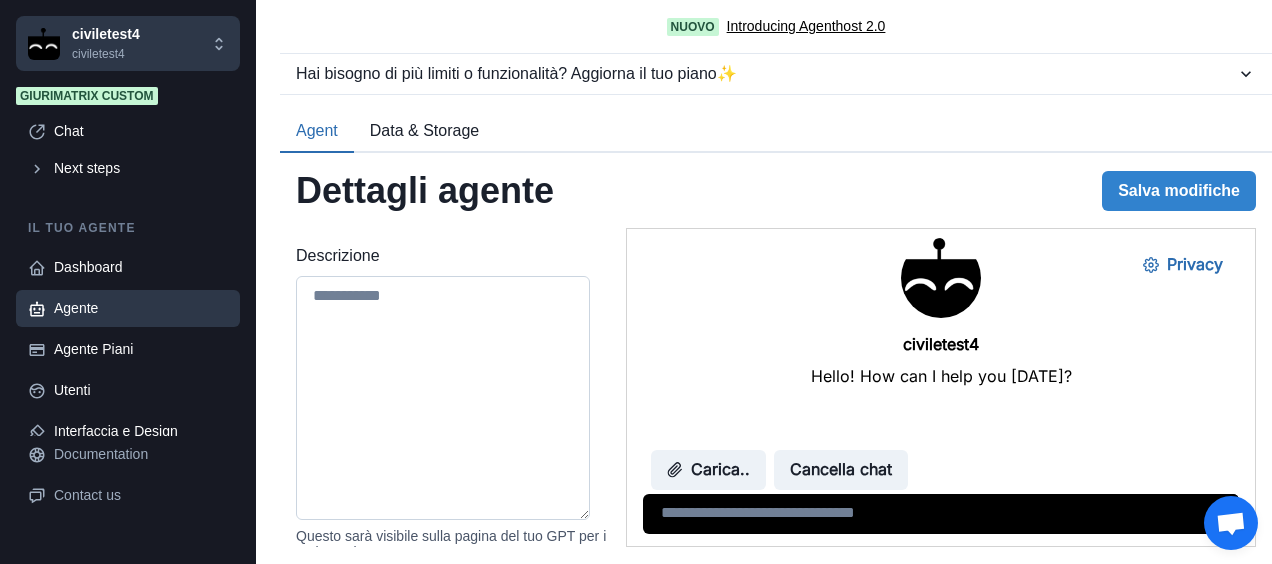 scroll, scrollTop: 0, scrollLeft: 0, axis: both 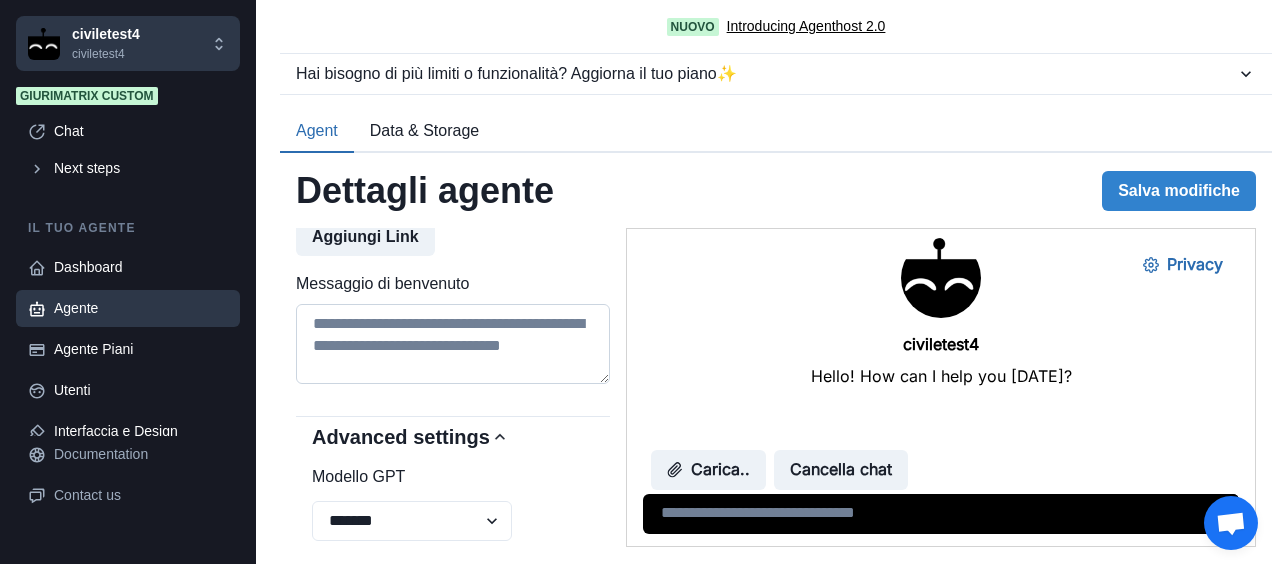 type 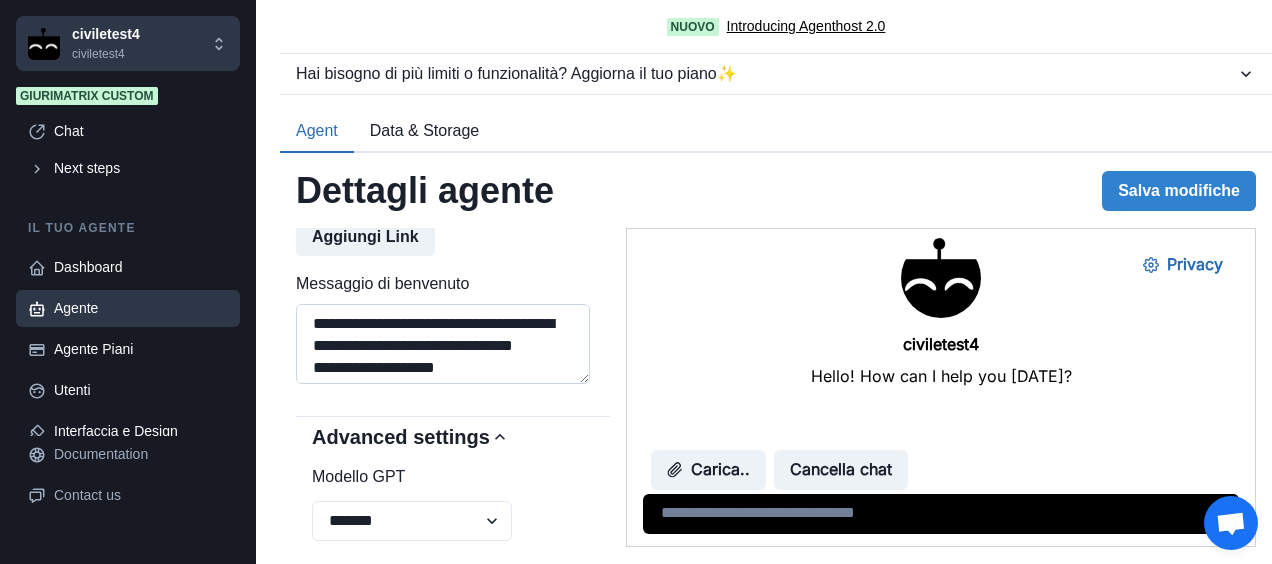 scroll, scrollTop: 215, scrollLeft: 0, axis: vertical 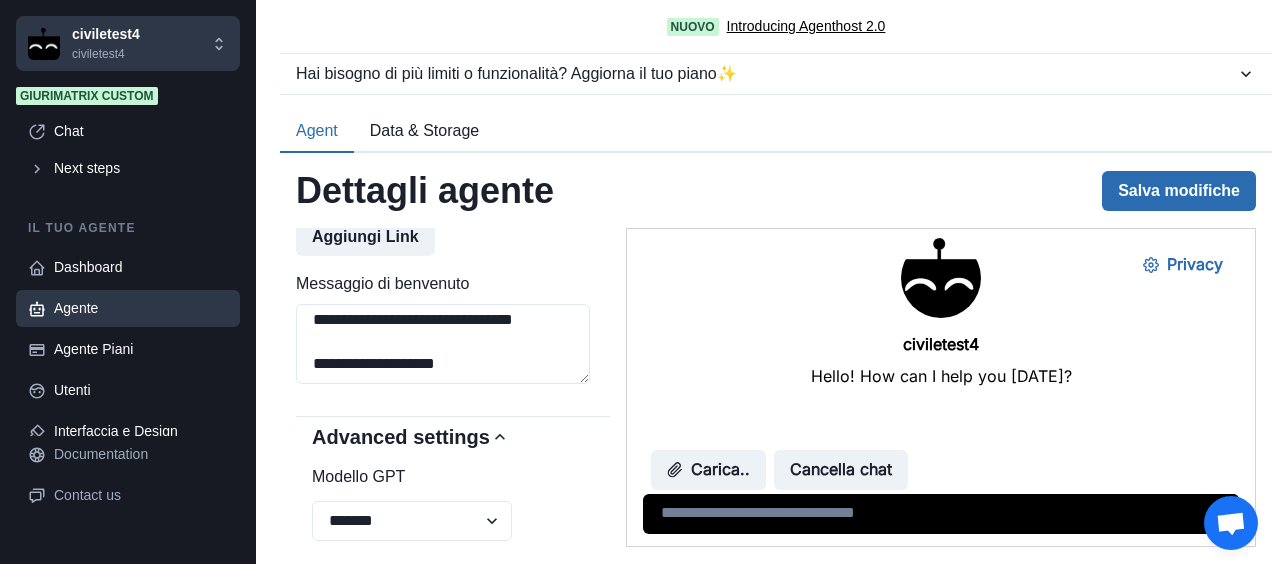 type on "**********" 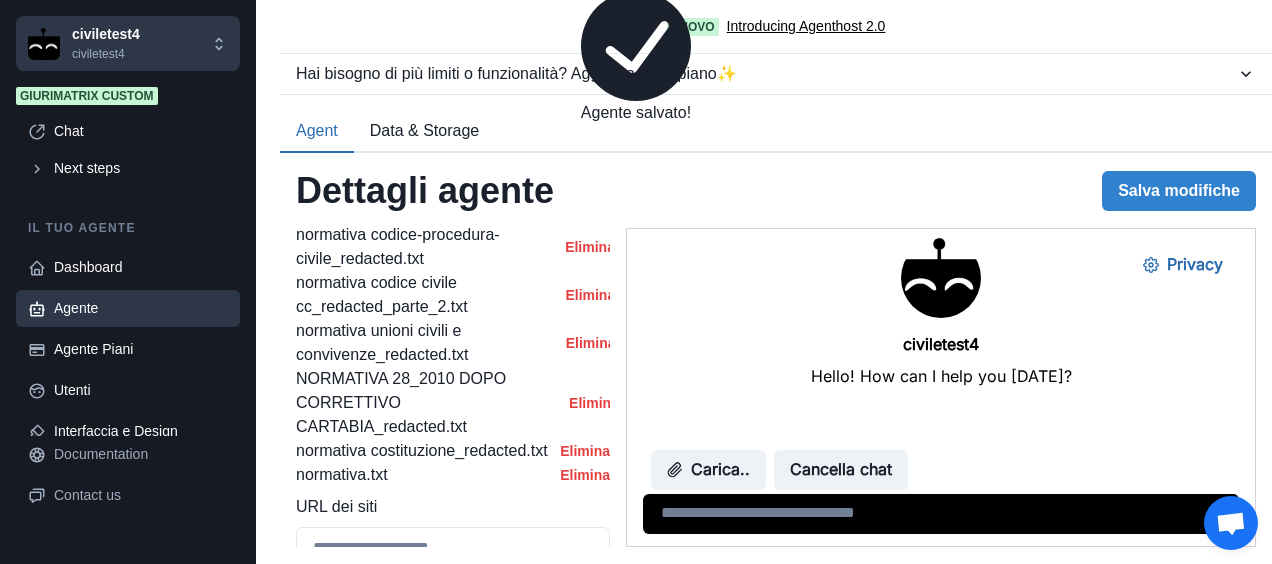 type on "**********" 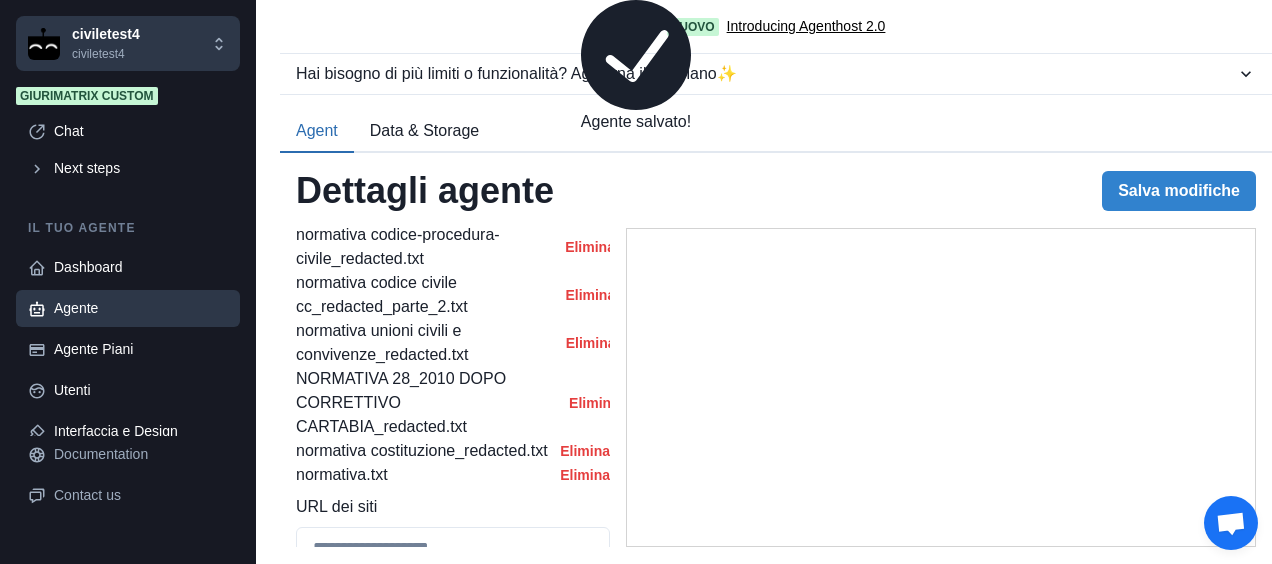 type on "**********" 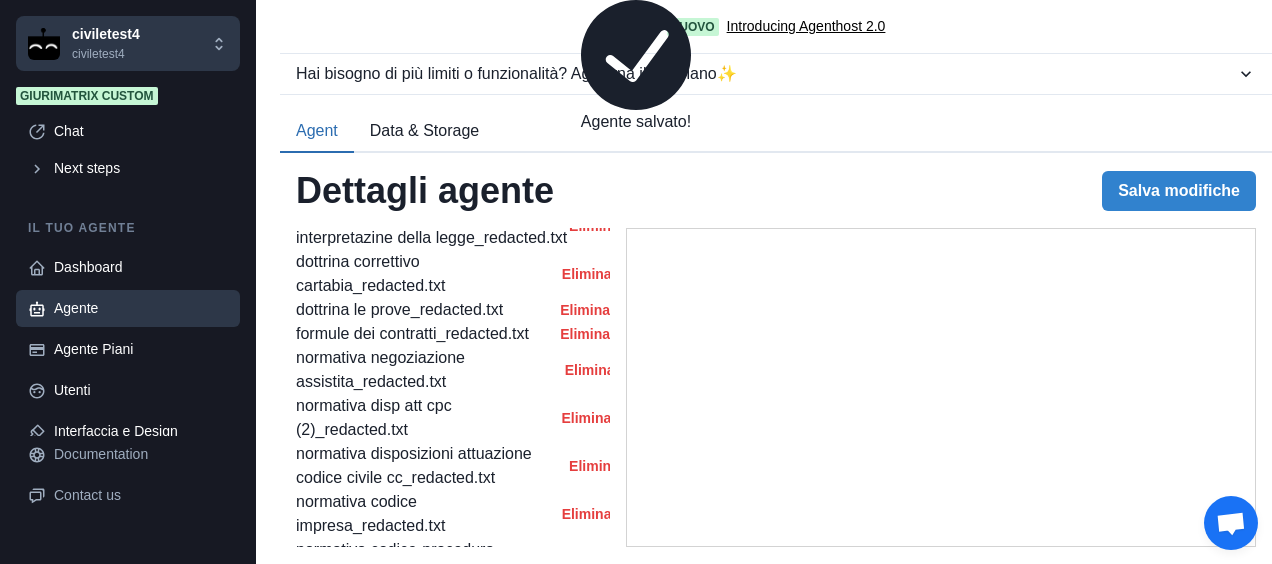 type on "**********" 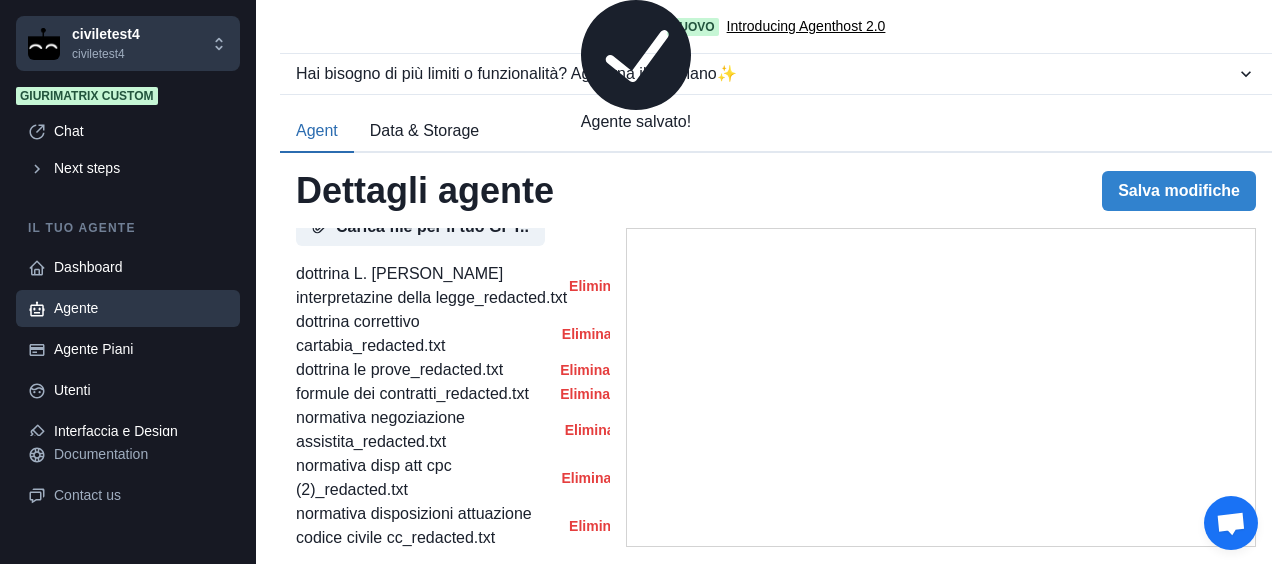 type on "**********" 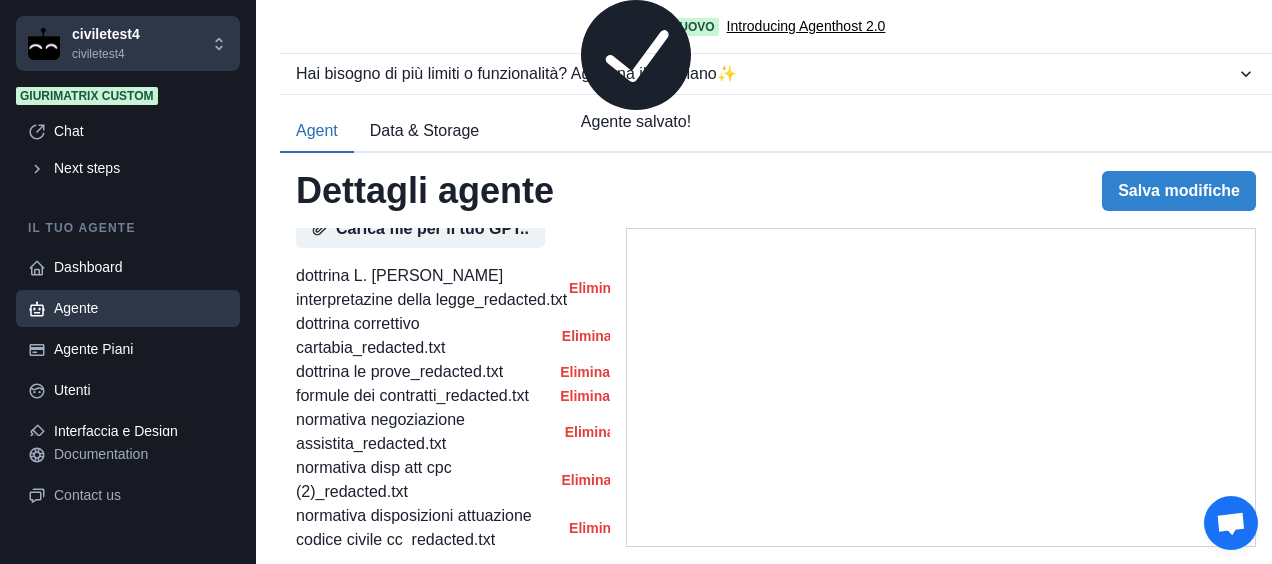 scroll, scrollTop: 931, scrollLeft: 0, axis: vertical 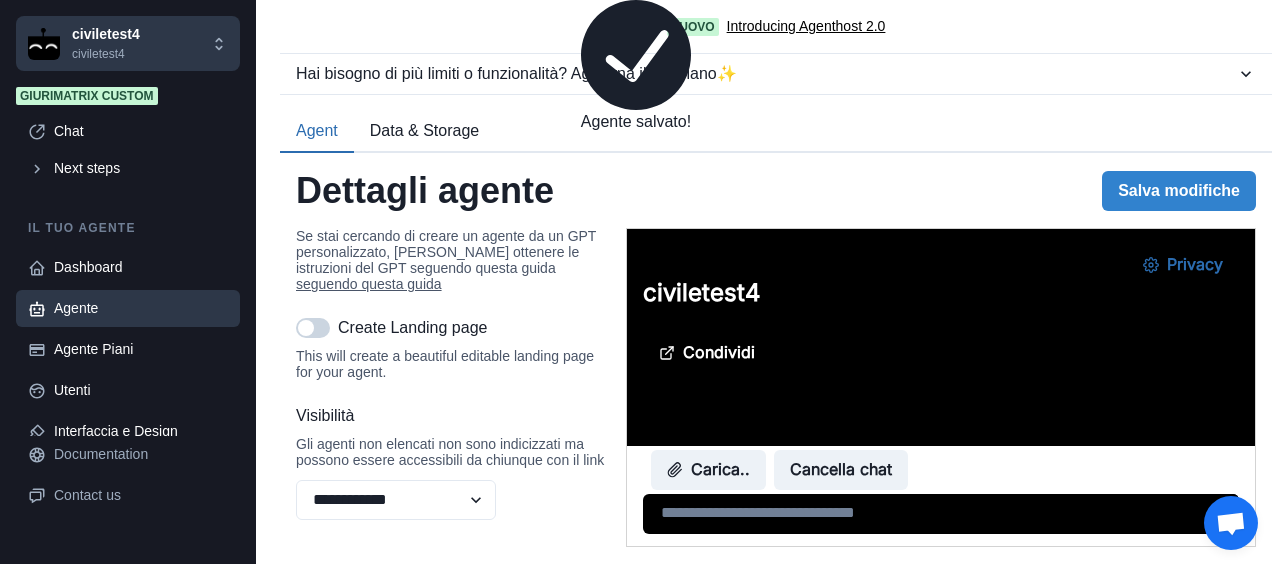 type on "**********" 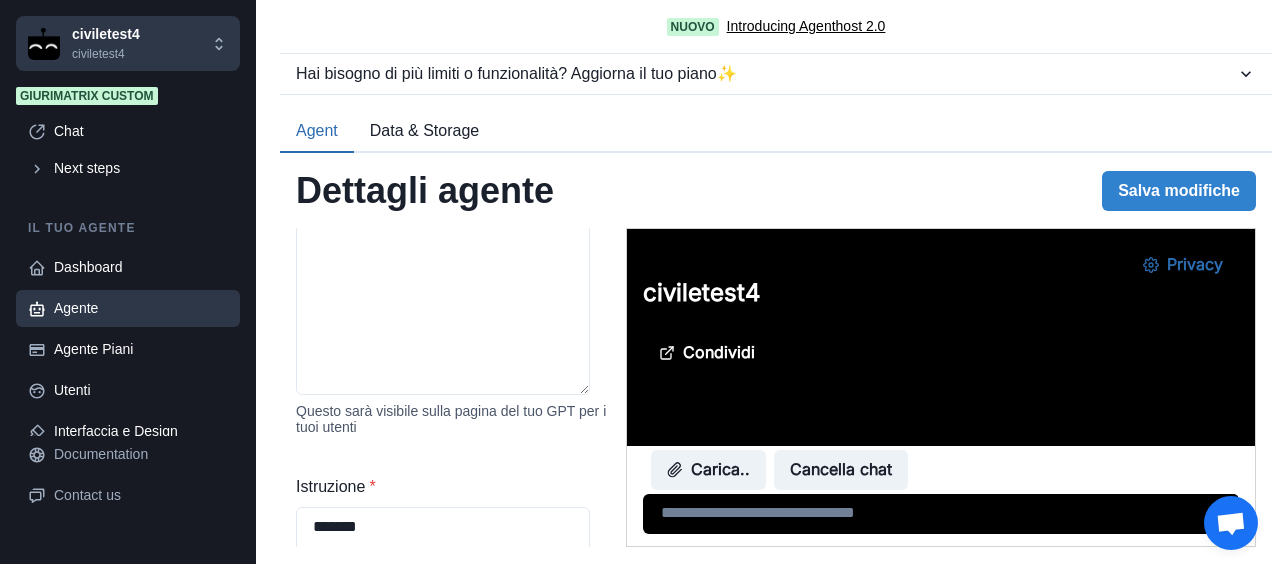 scroll, scrollTop: 464, scrollLeft: 0, axis: vertical 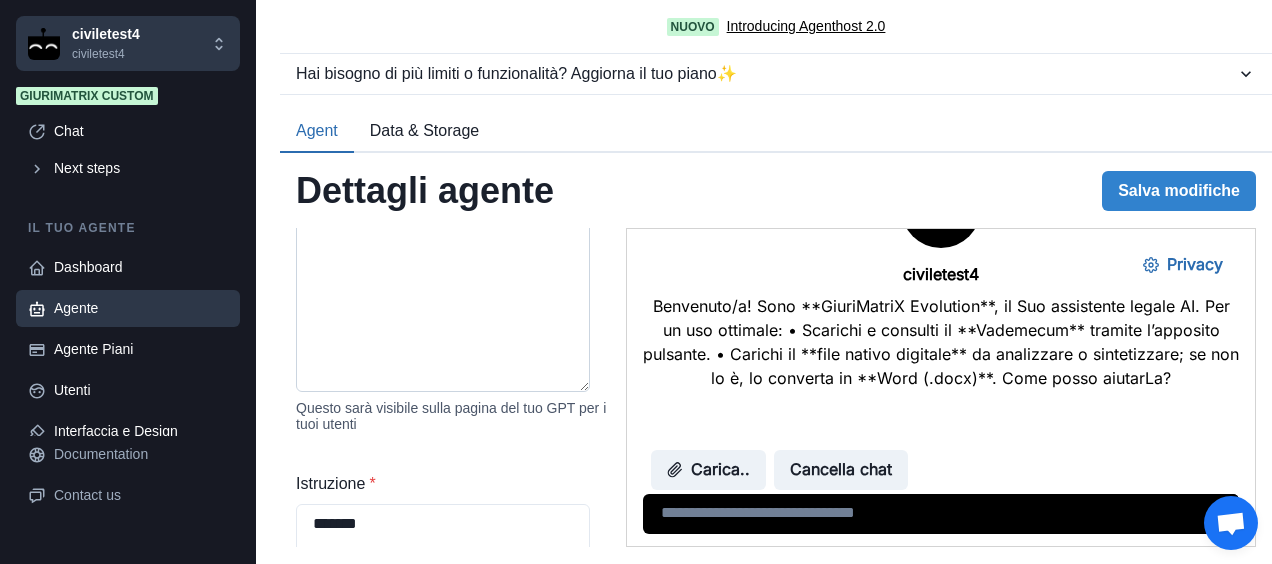 click on "Descrizione" at bounding box center (443, 270) 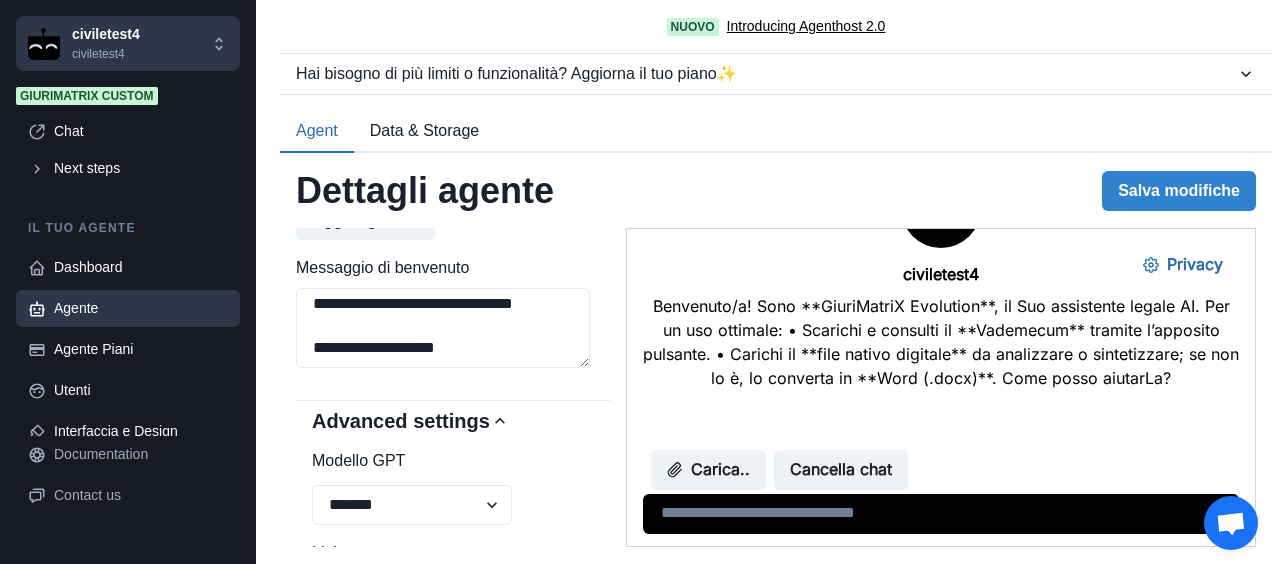 scroll, scrollTop: 1989, scrollLeft: 0, axis: vertical 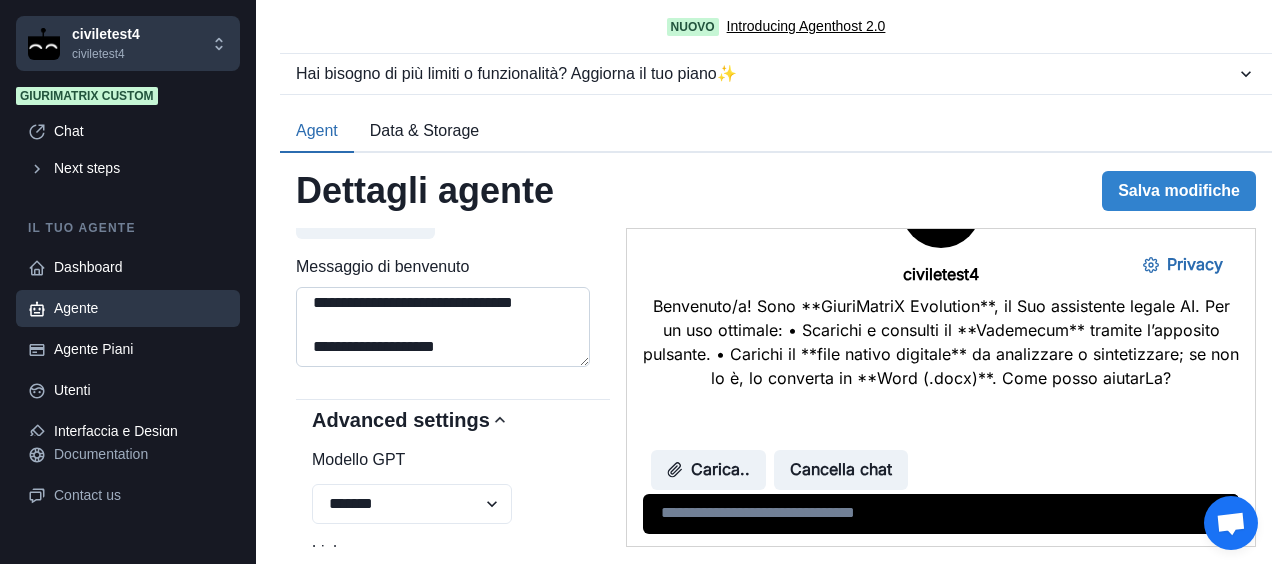 click on "**********" at bounding box center (443, 327) 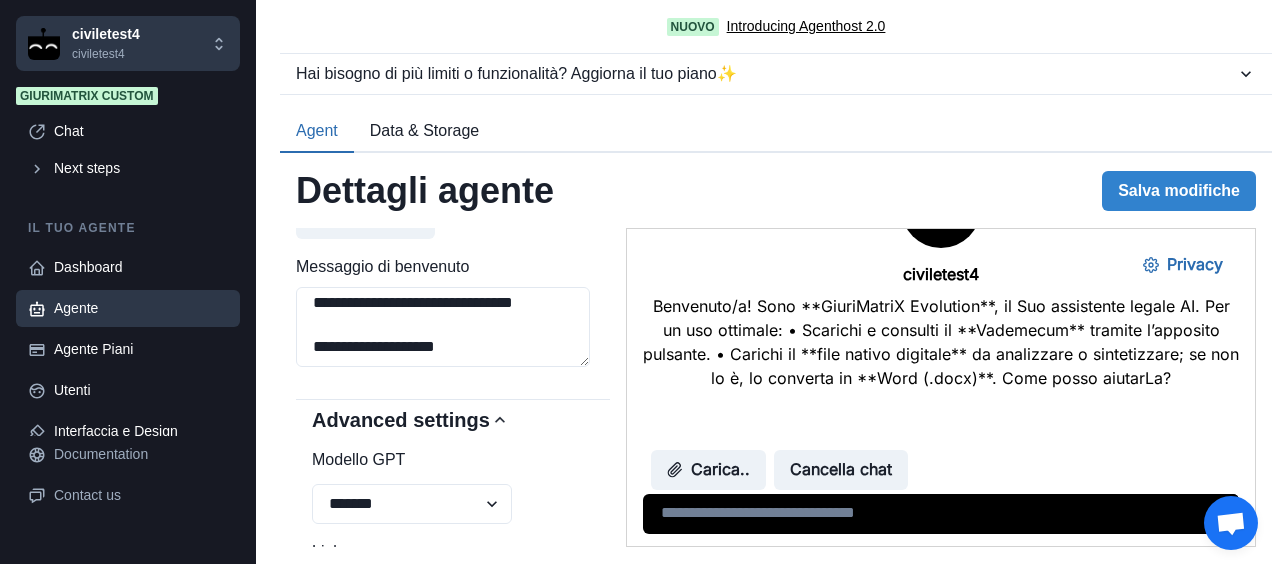 type on "**********" 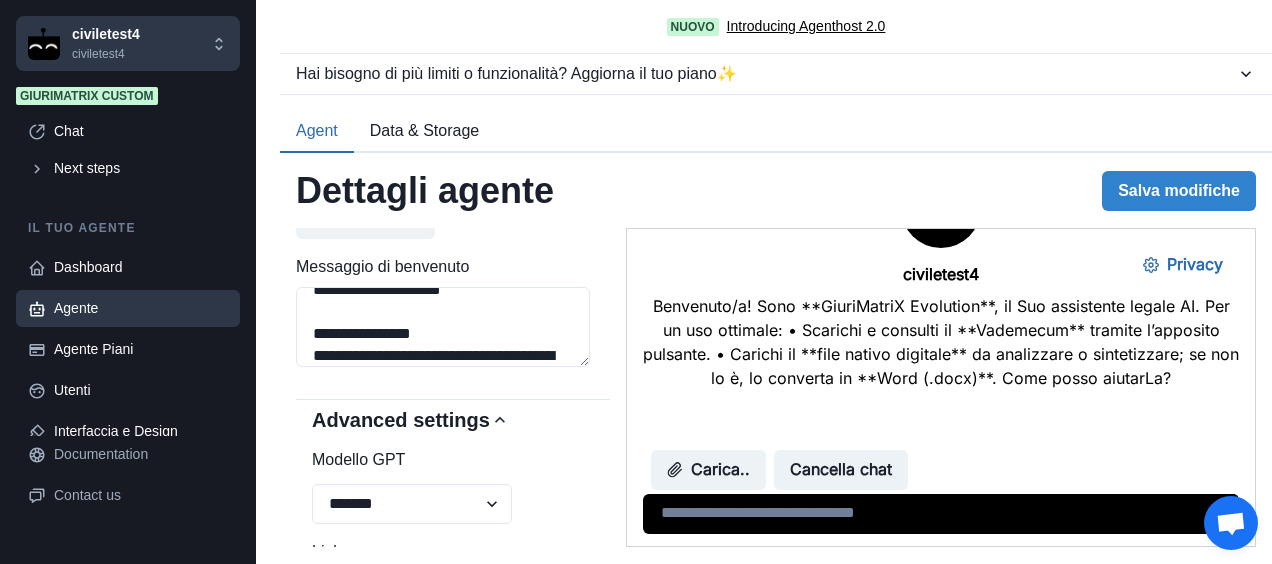 scroll, scrollTop: 1469, scrollLeft: 0, axis: vertical 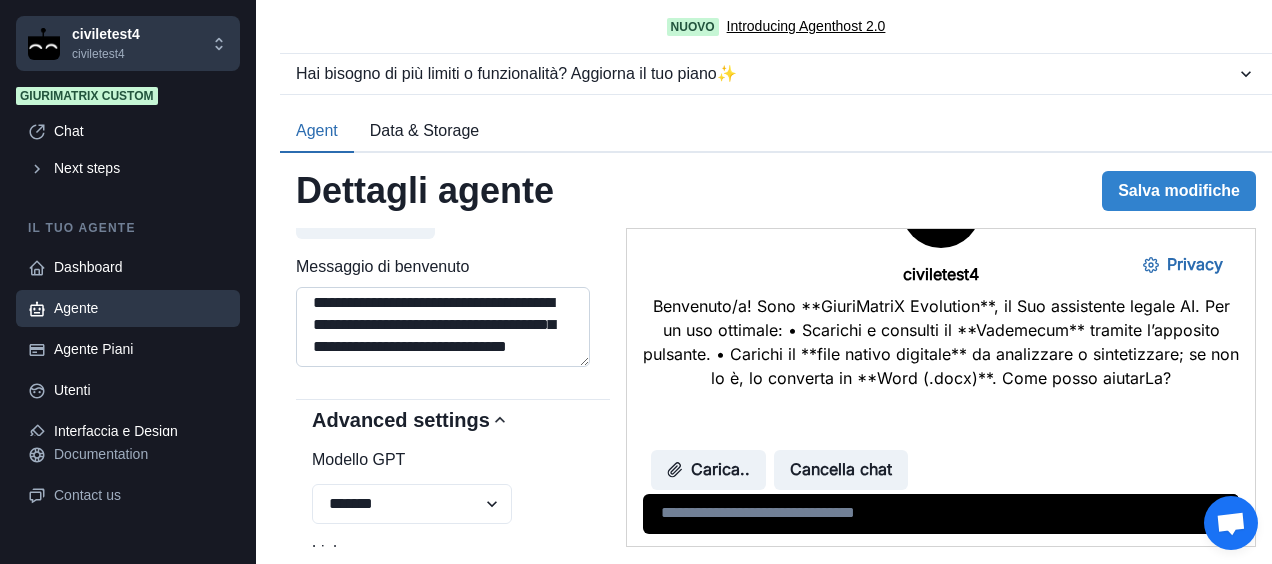 click on "Messaggio di benvenuto" at bounding box center [443, 327] 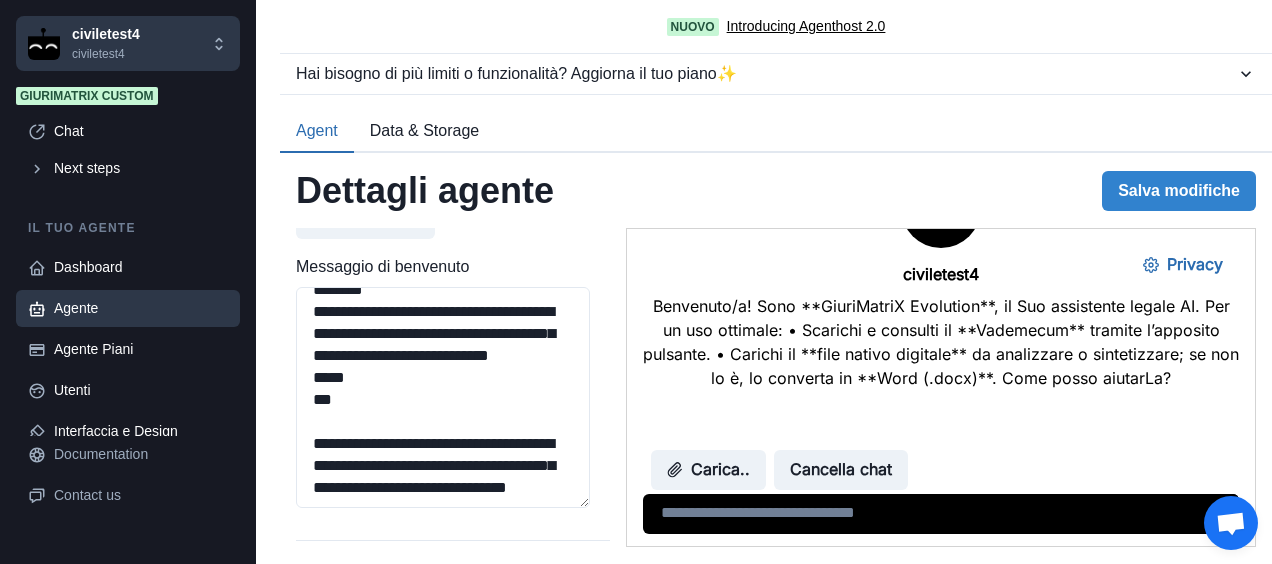 scroll, scrollTop: 1335, scrollLeft: 0, axis: vertical 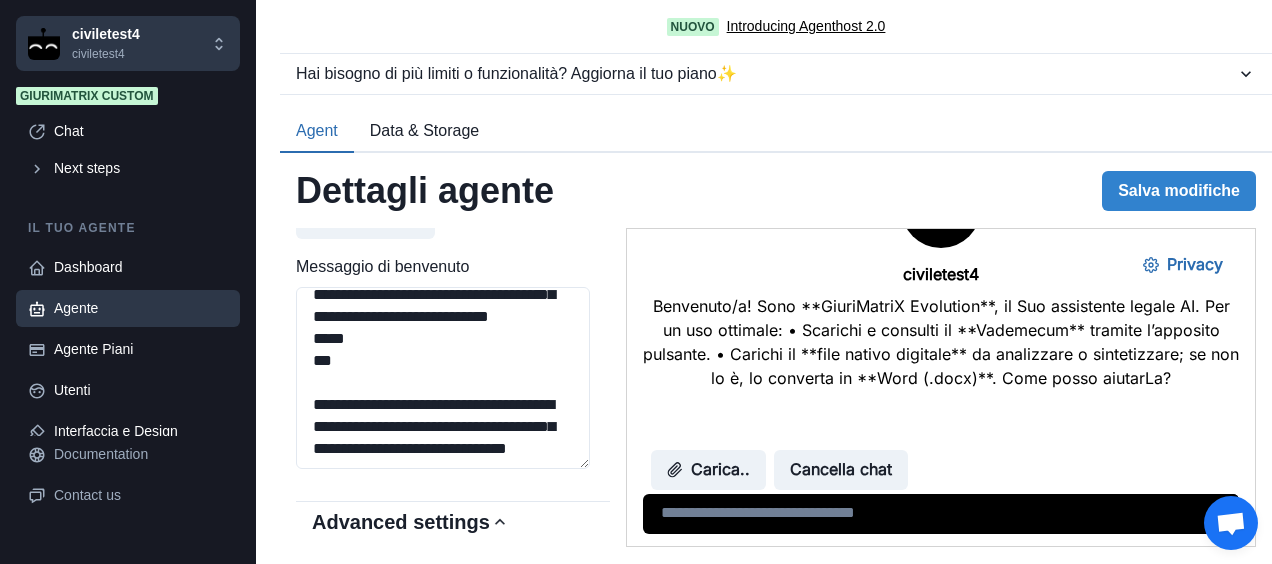 drag, startPoint x: 581, startPoint y: 440, endPoint x: 582, endPoint y: 542, distance: 102.0049 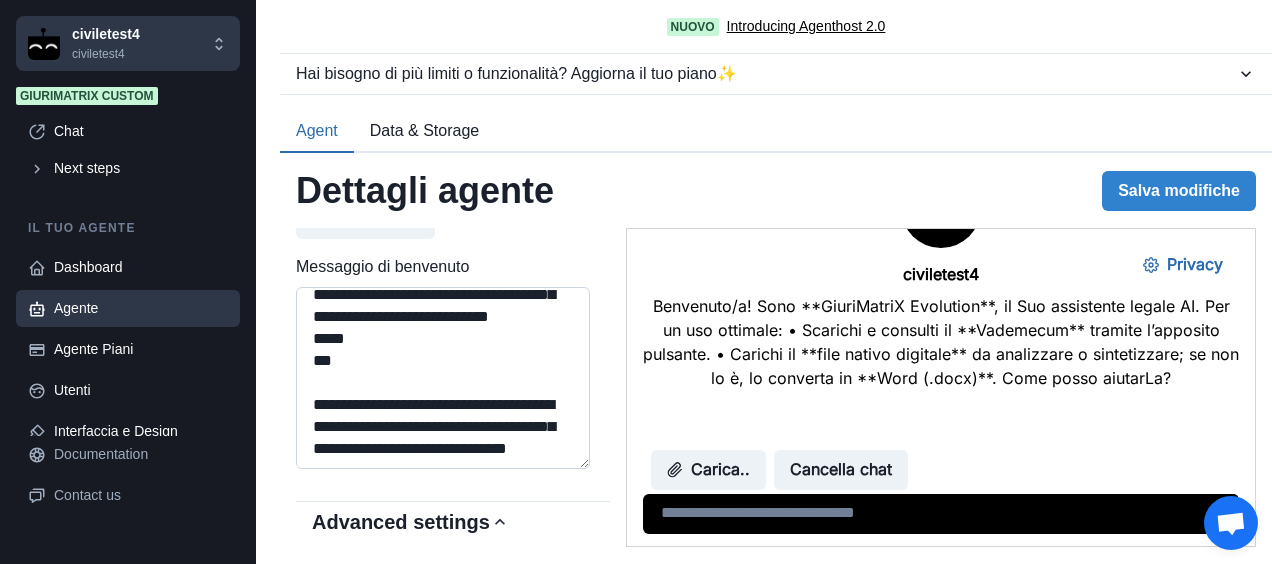 click on "Messaggio di benvenuto" at bounding box center (443, 378) 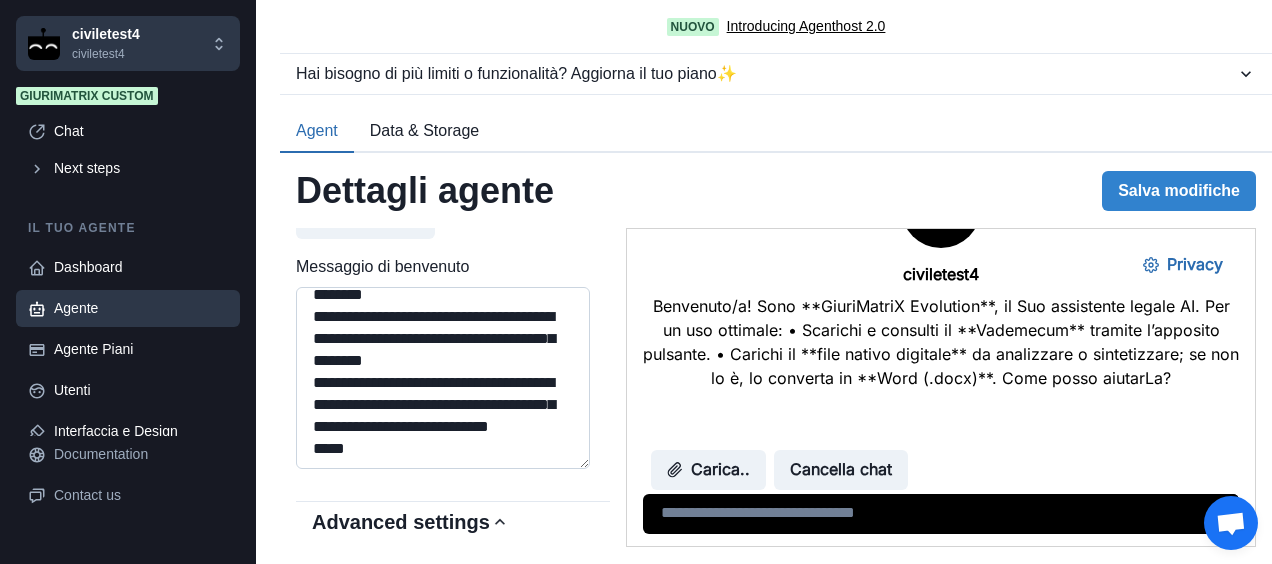scroll, scrollTop: 1994, scrollLeft: 0, axis: vertical 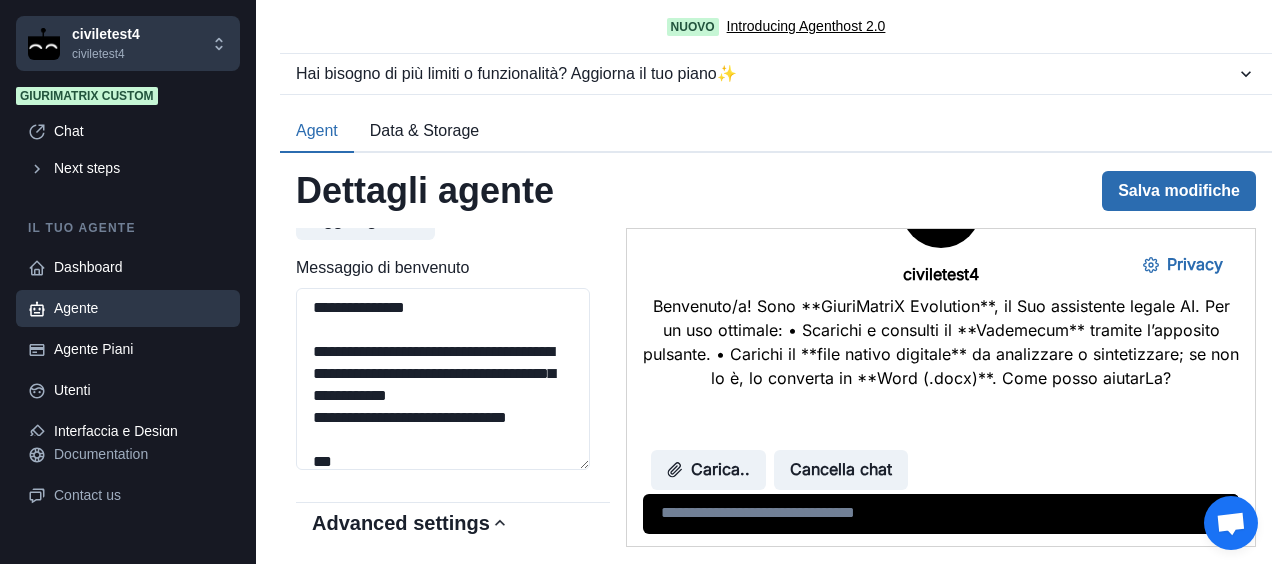 type on "**********" 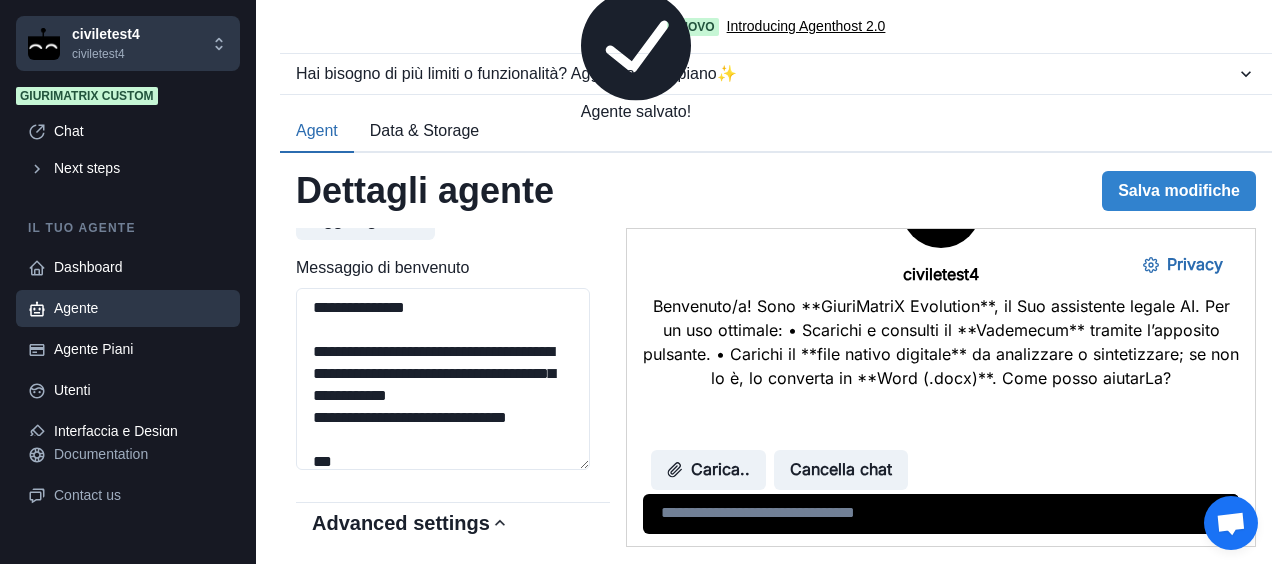 type on "**********" 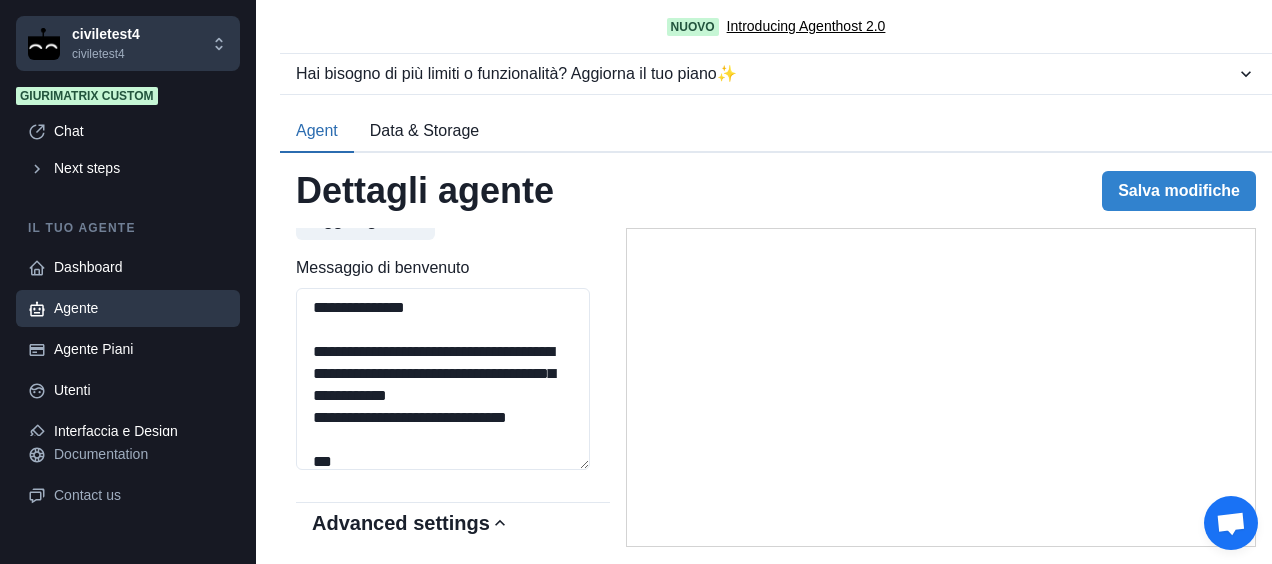 type on "**********" 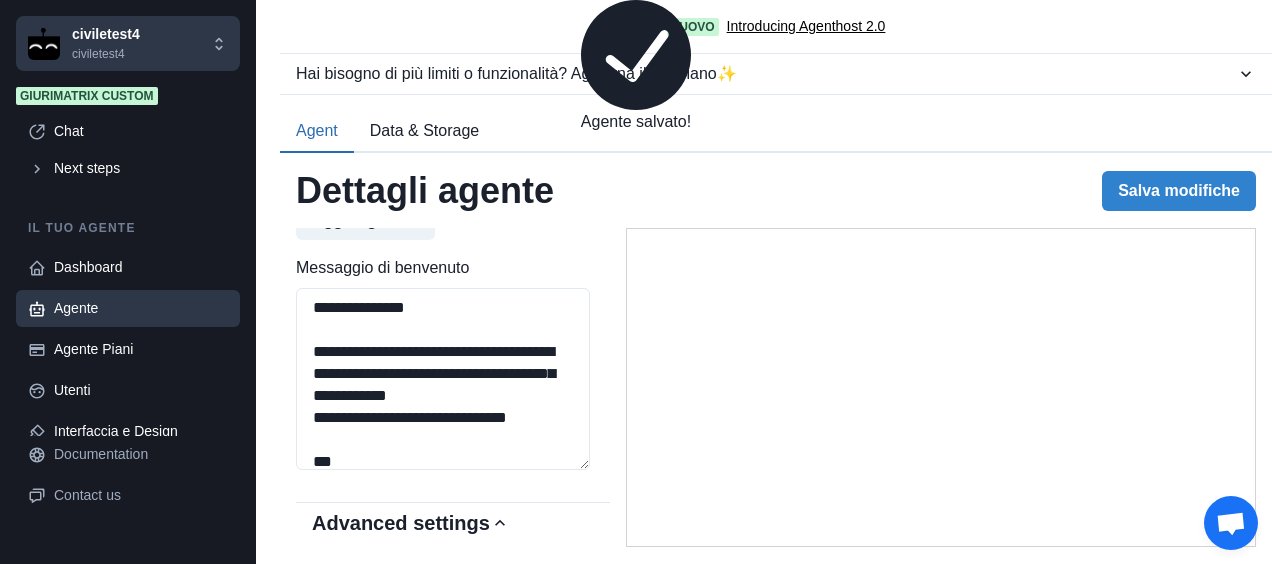 type on "**********" 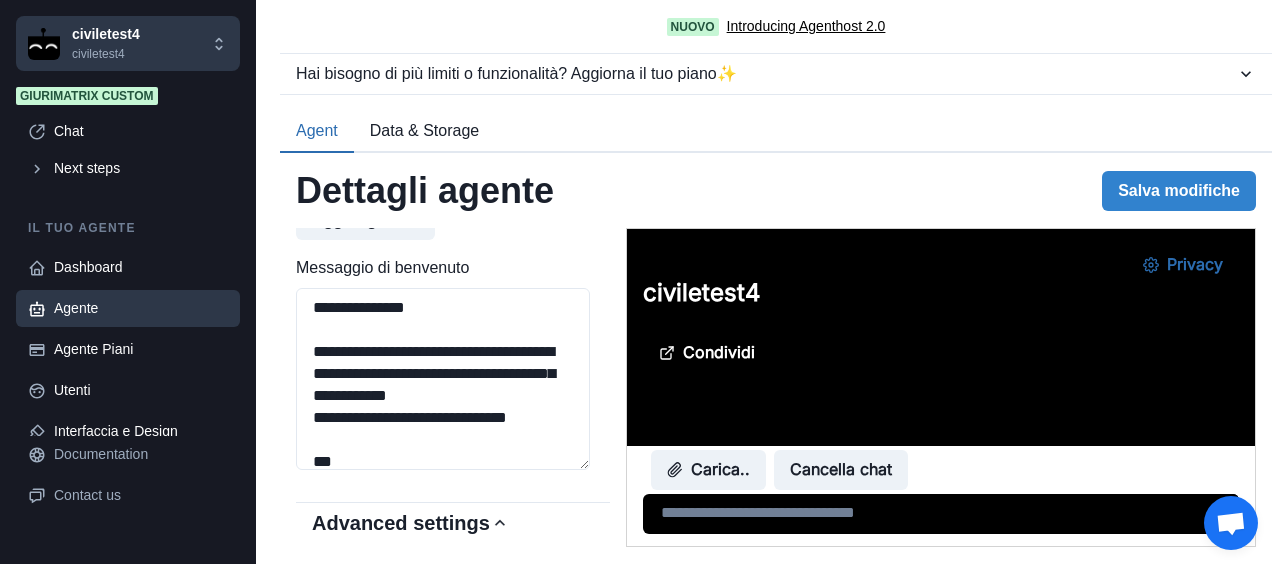 scroll, scrollTop: 0, scrollLeft: 0, axis: both 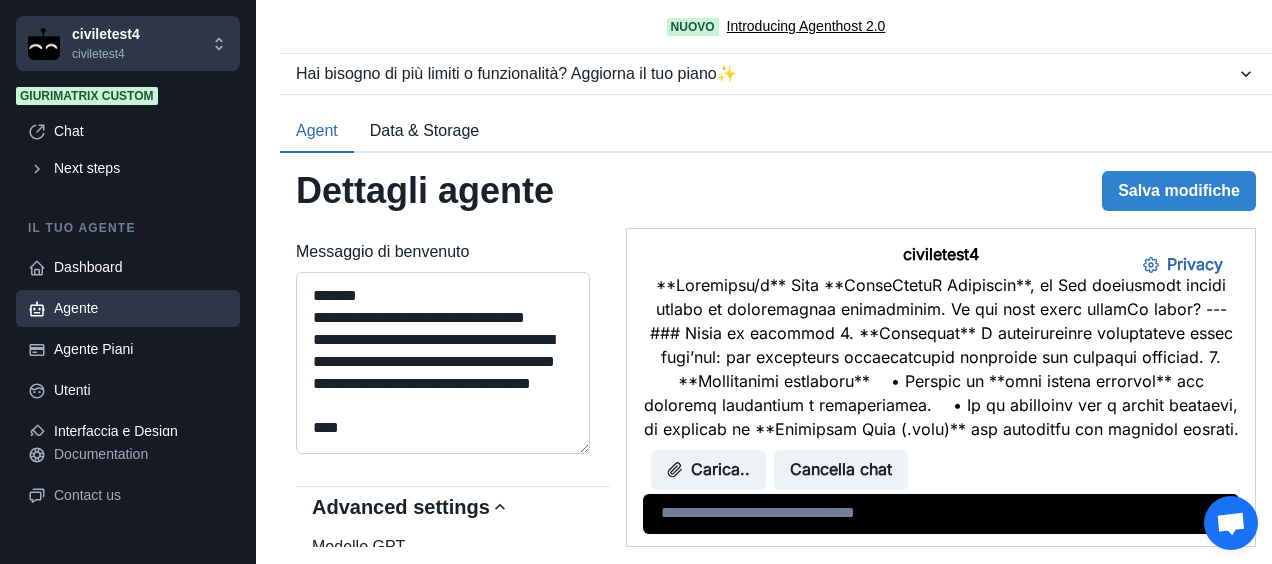 type on "**********" 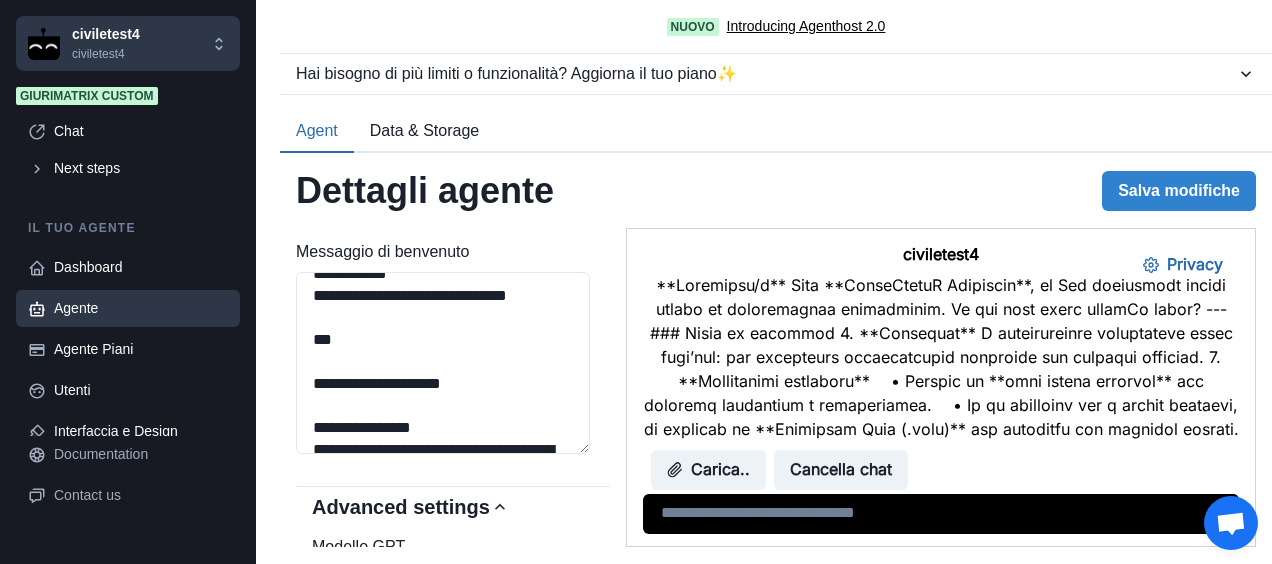 scroll, scrollTop: 0, scrollLeft: 0, axis: both 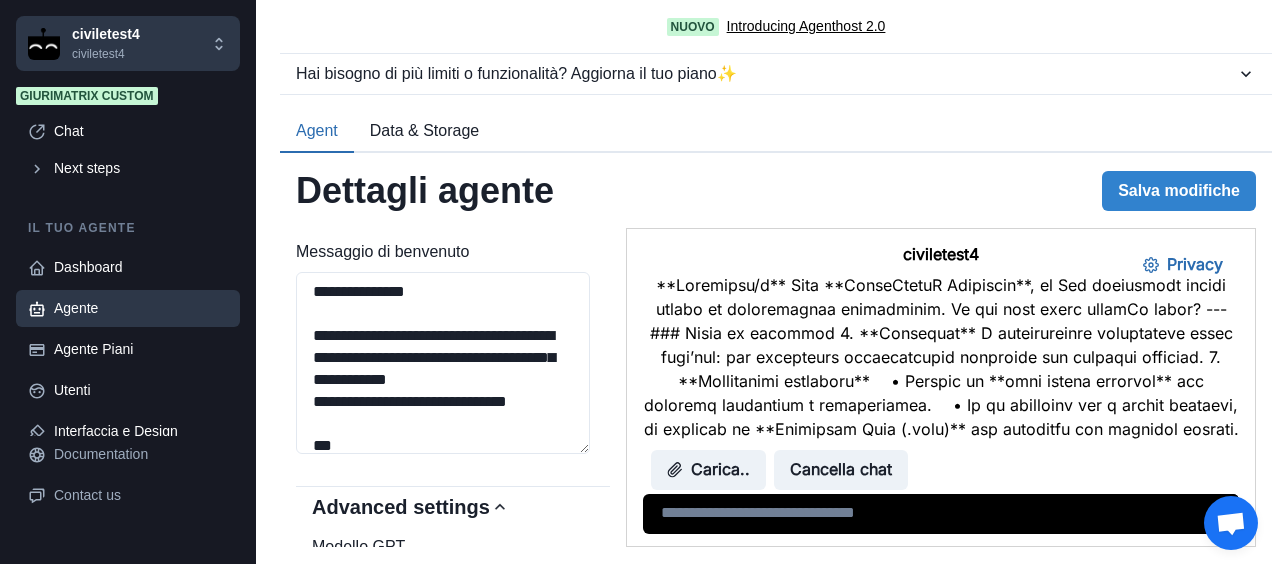 drag, startPoint x: 412, startPoint y: 430, endPoint x: 283, endPoint y: 342, distance: 156.15697 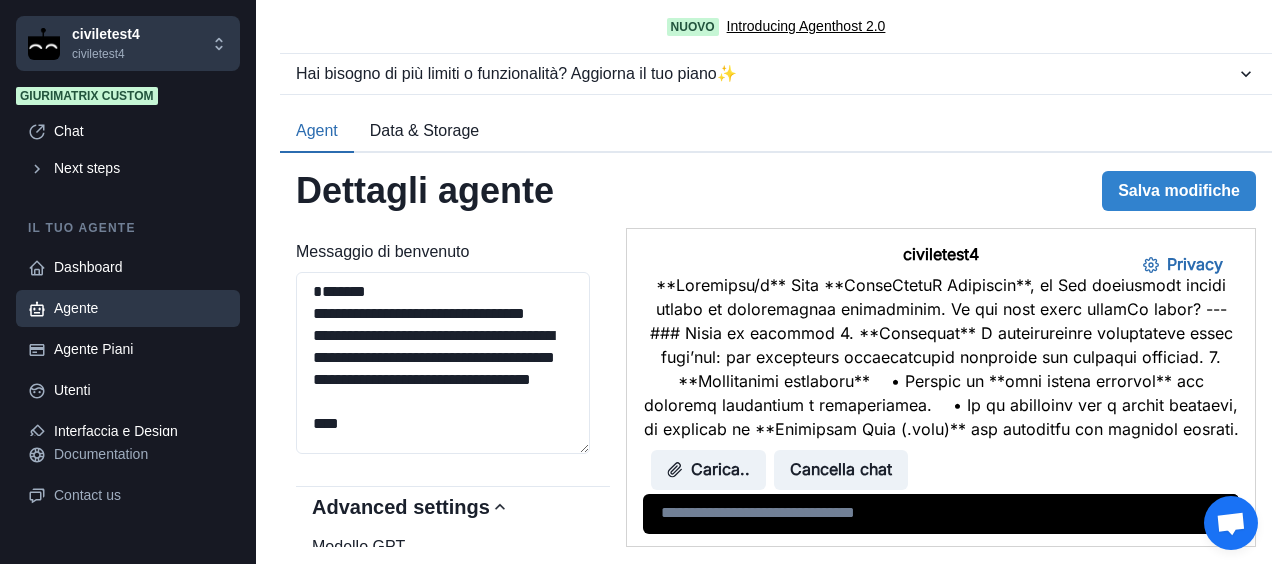 type on "**********" 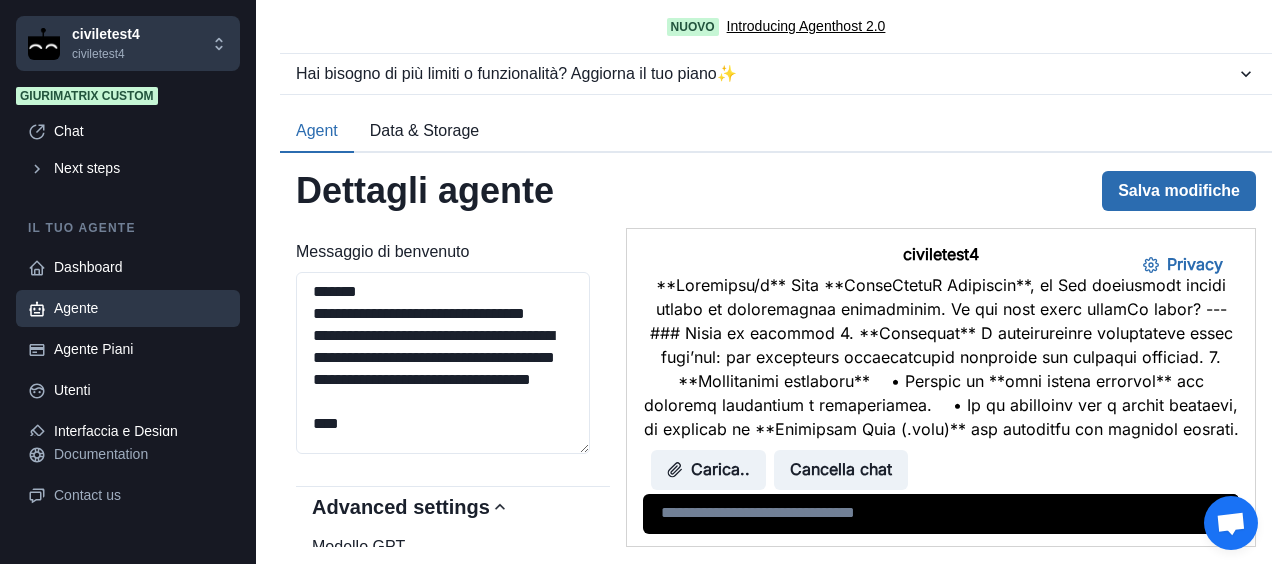 type on "**********" 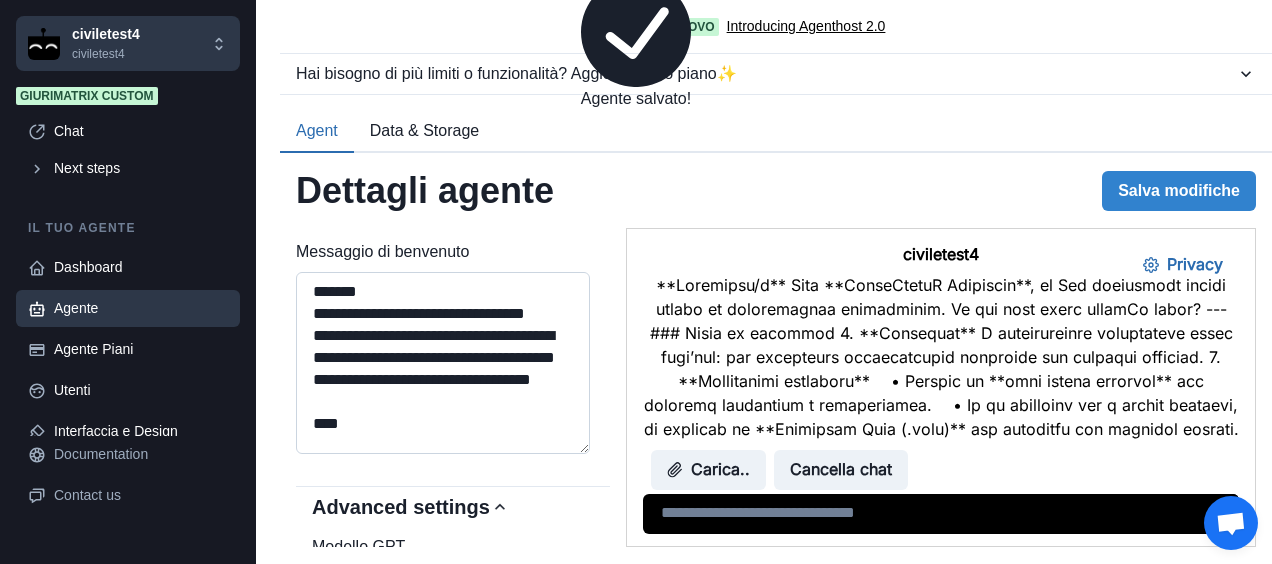 type on "**********" 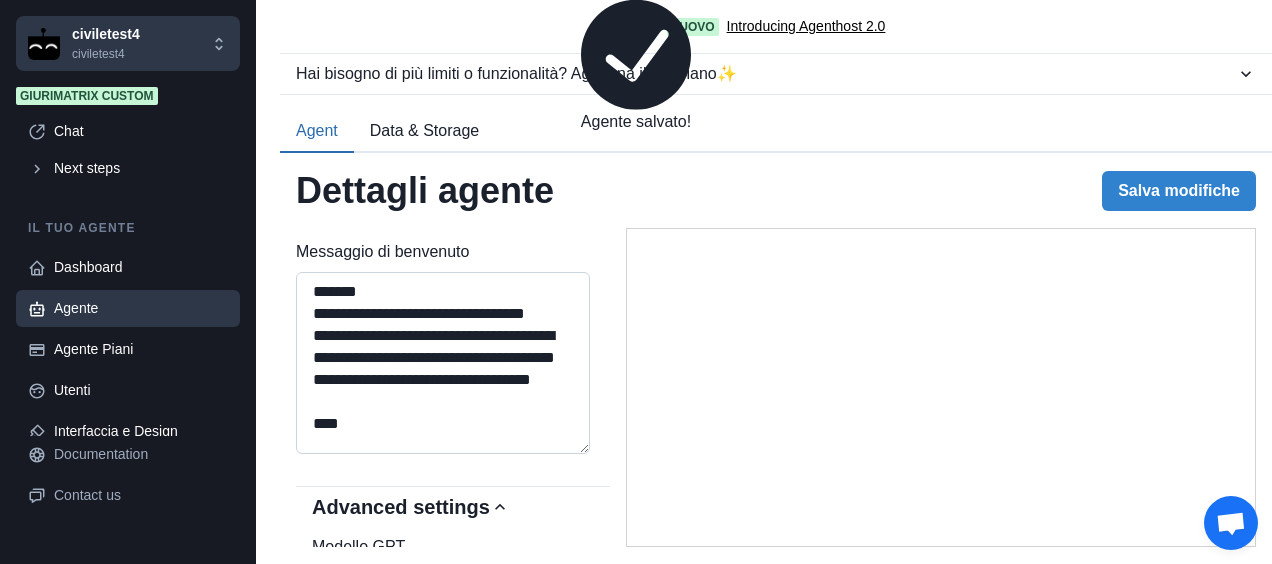 type on "**********" 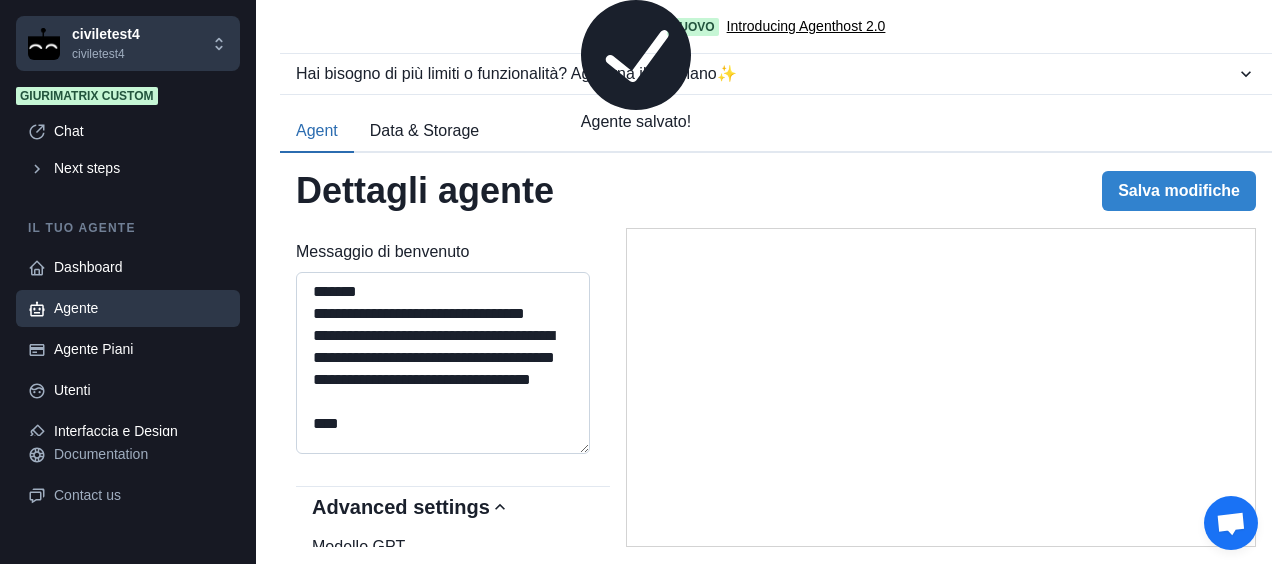 type on "**********" 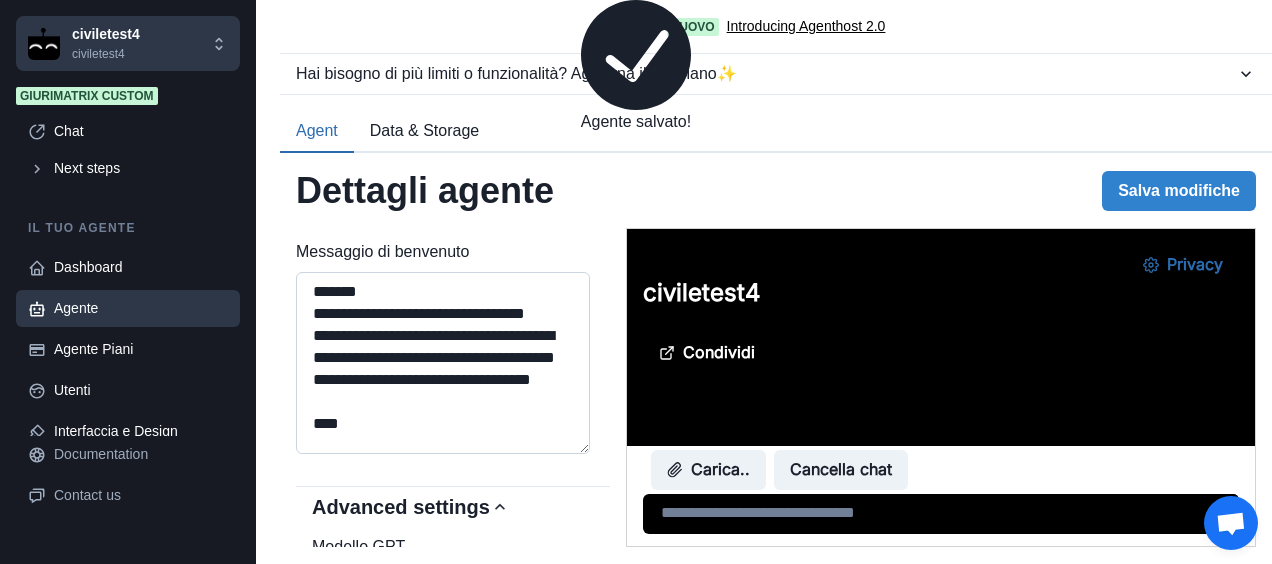 scroll, scrollTop: 0, scrollLeft: 0, axis: both 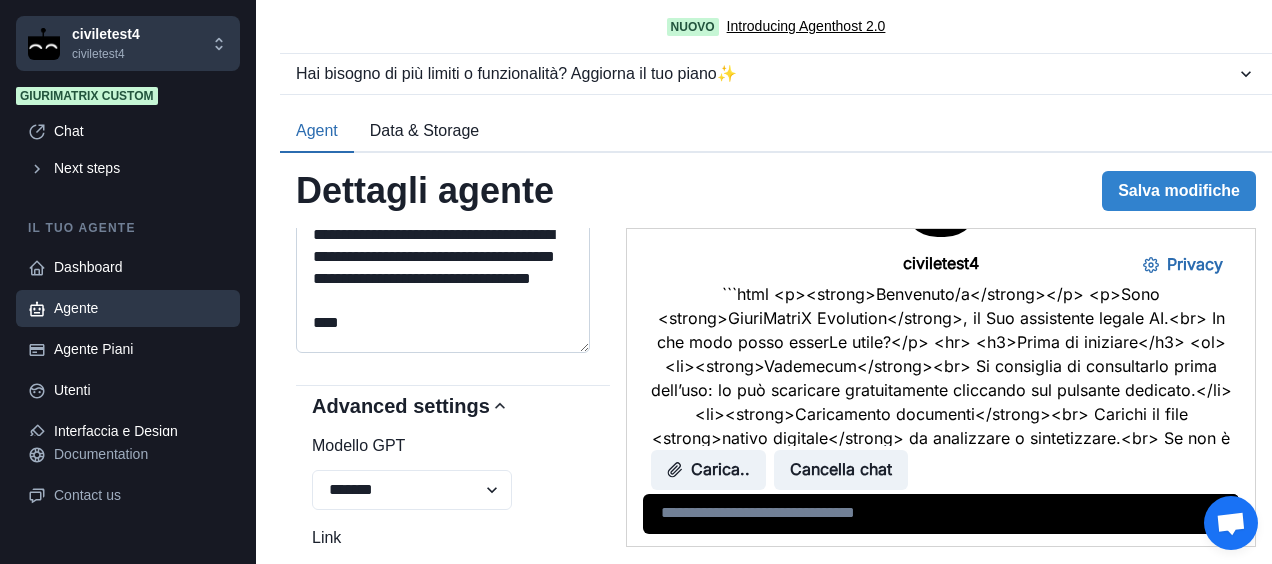 type on "**********" 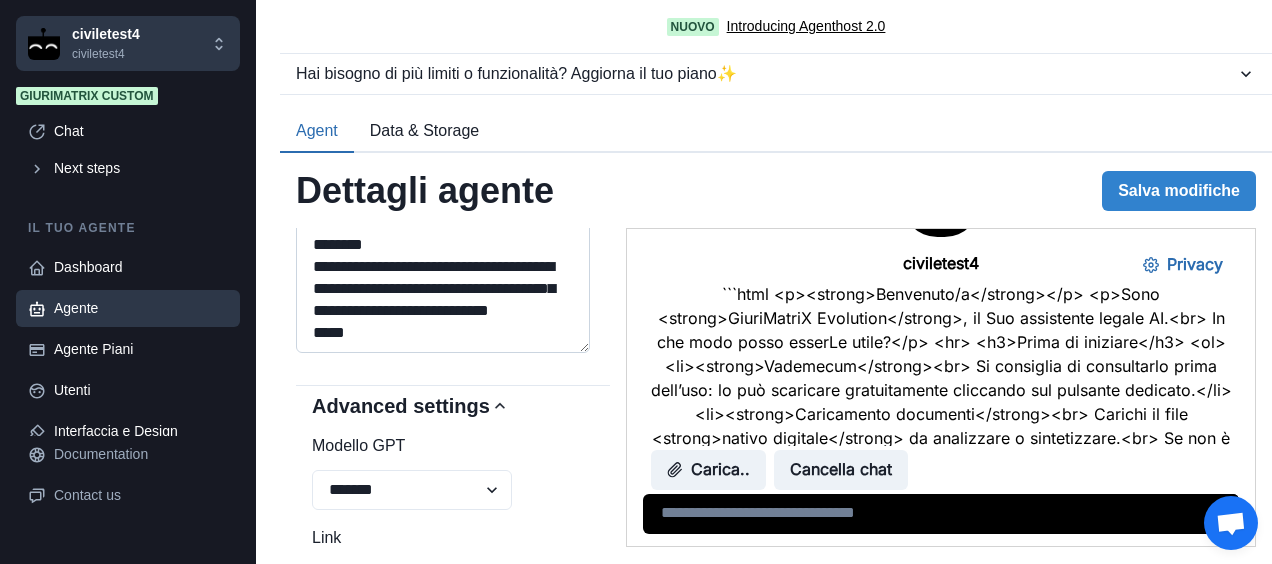 scroll, scrollTop: 517, scrollLeft: 0, axis: vertical 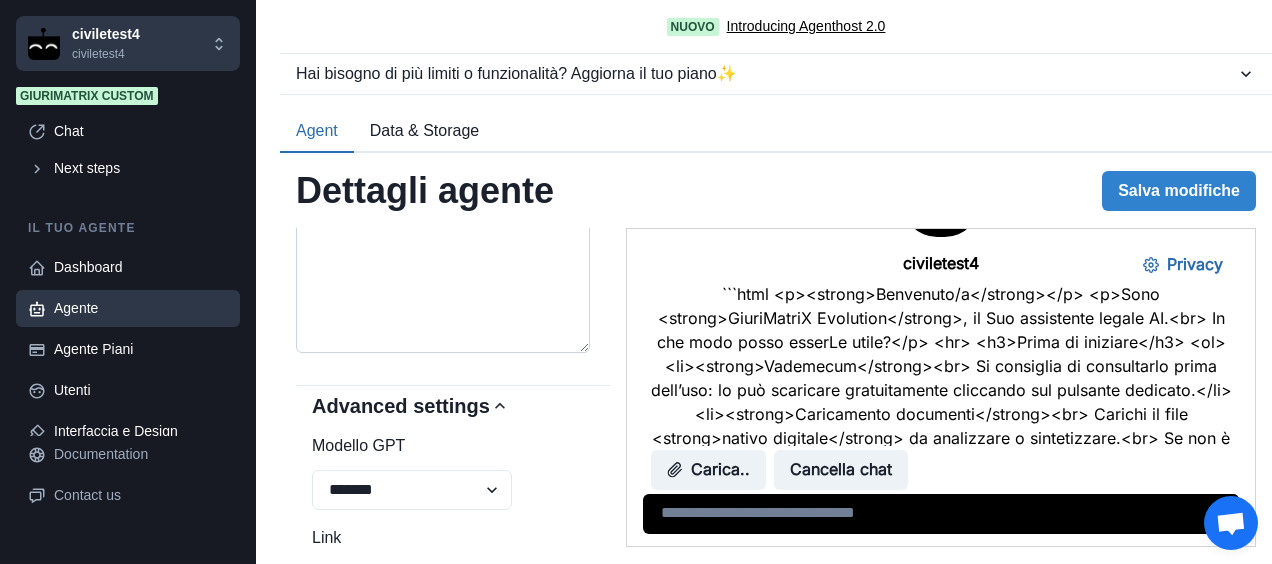type on "**********" 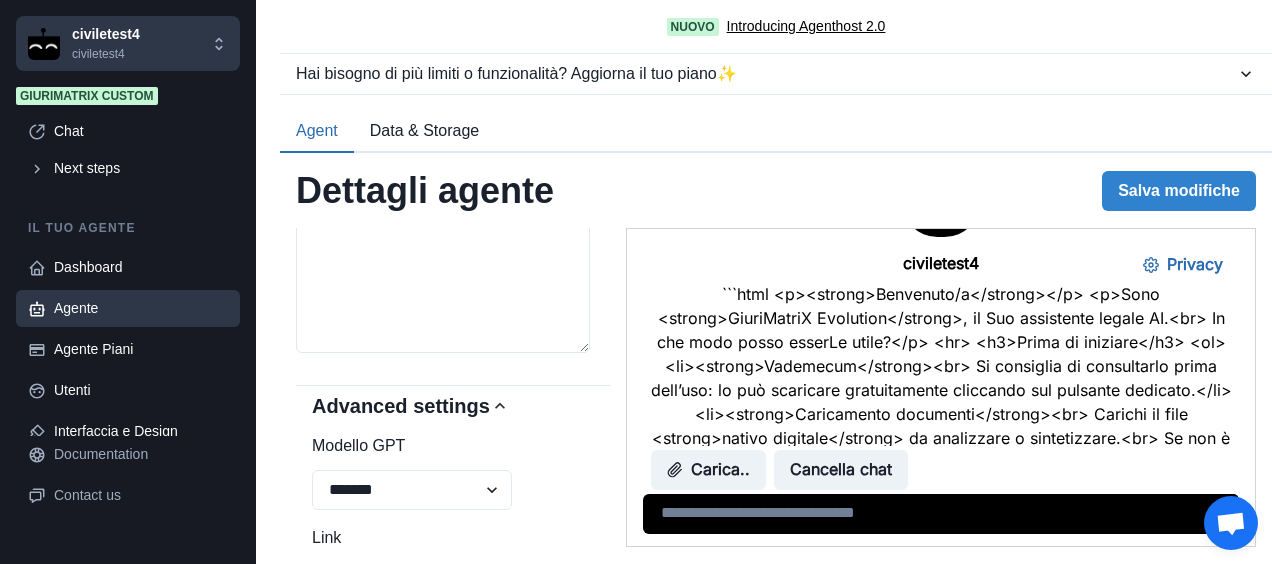 type 